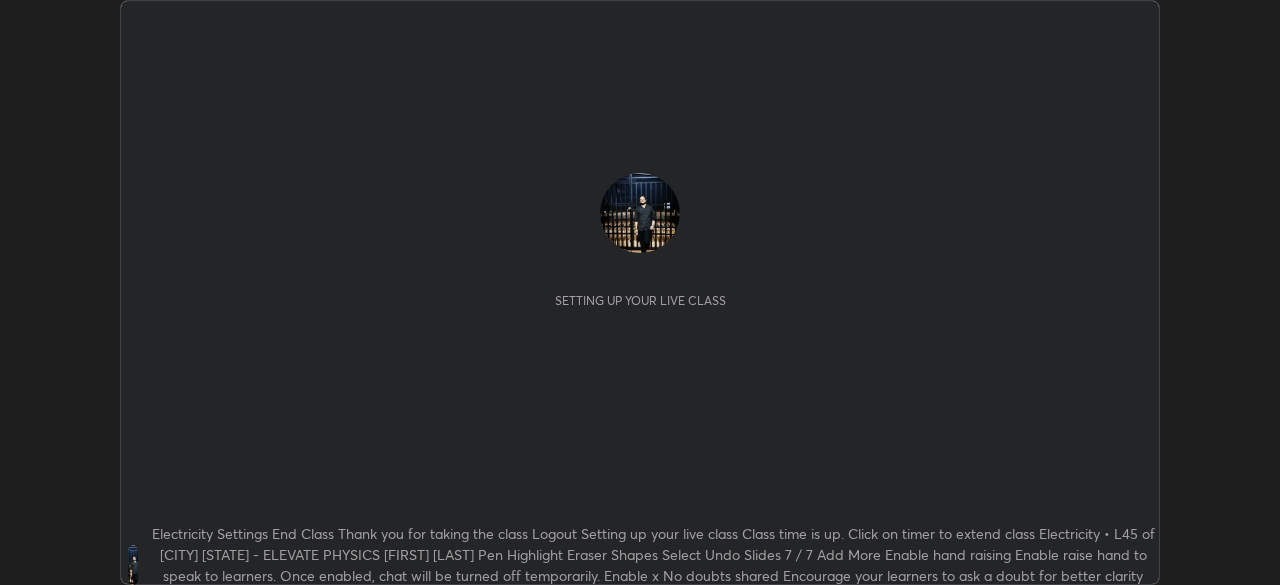 scroll, scrollTop: 0, scrollLeft: 0, axis: both 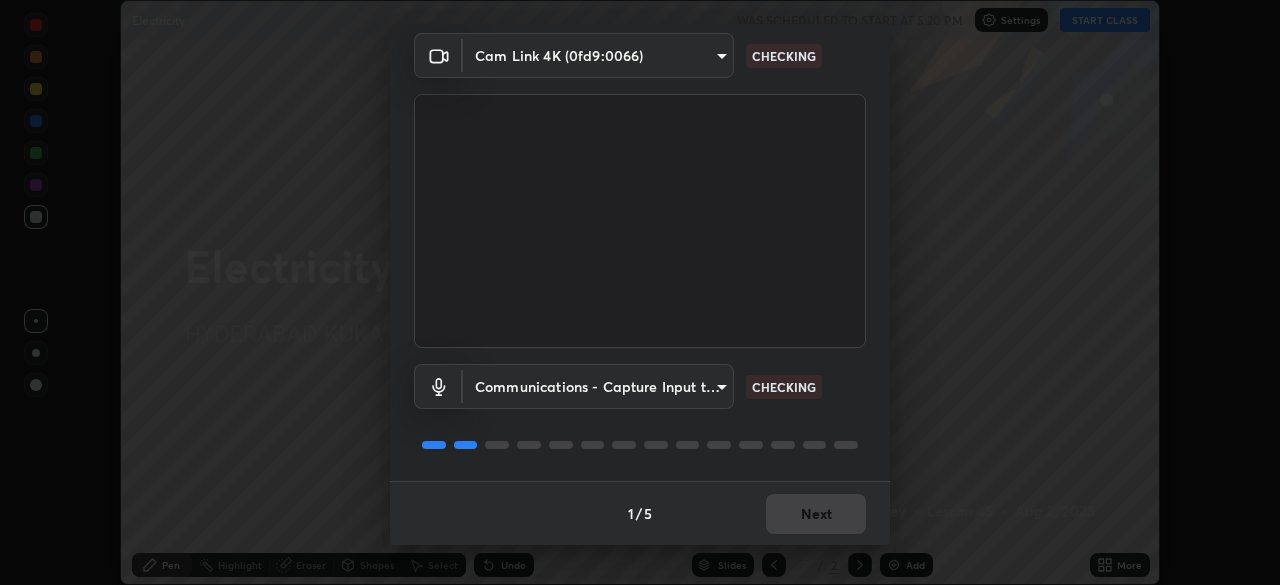 click at bounding box center [640, 221] 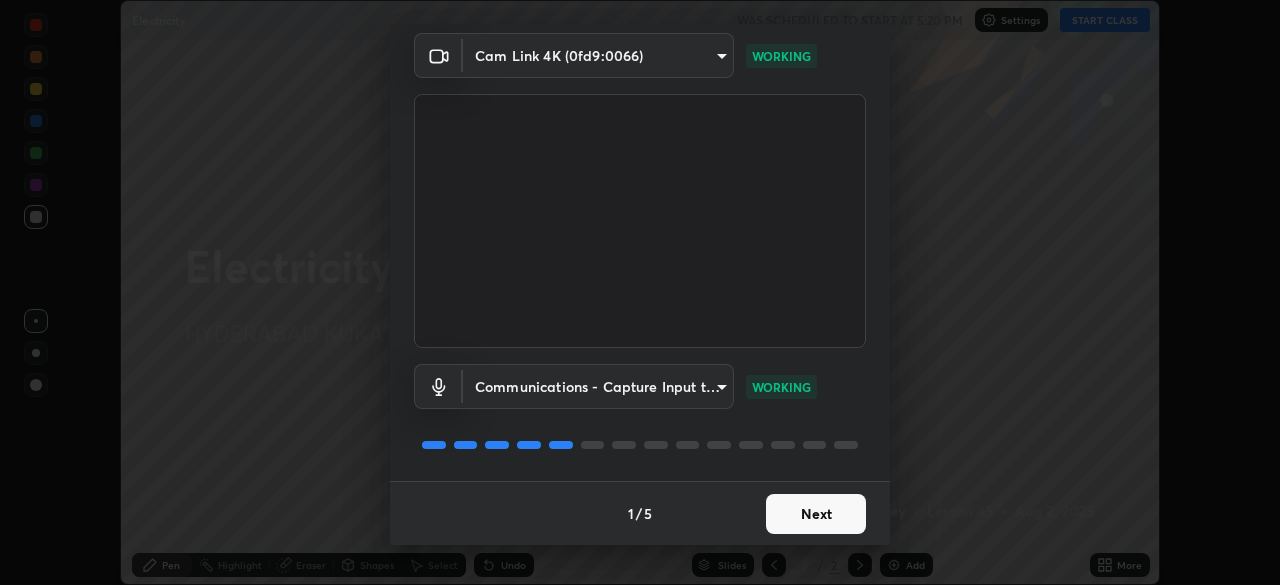 click on "Next" at bounding box center [816, 514] 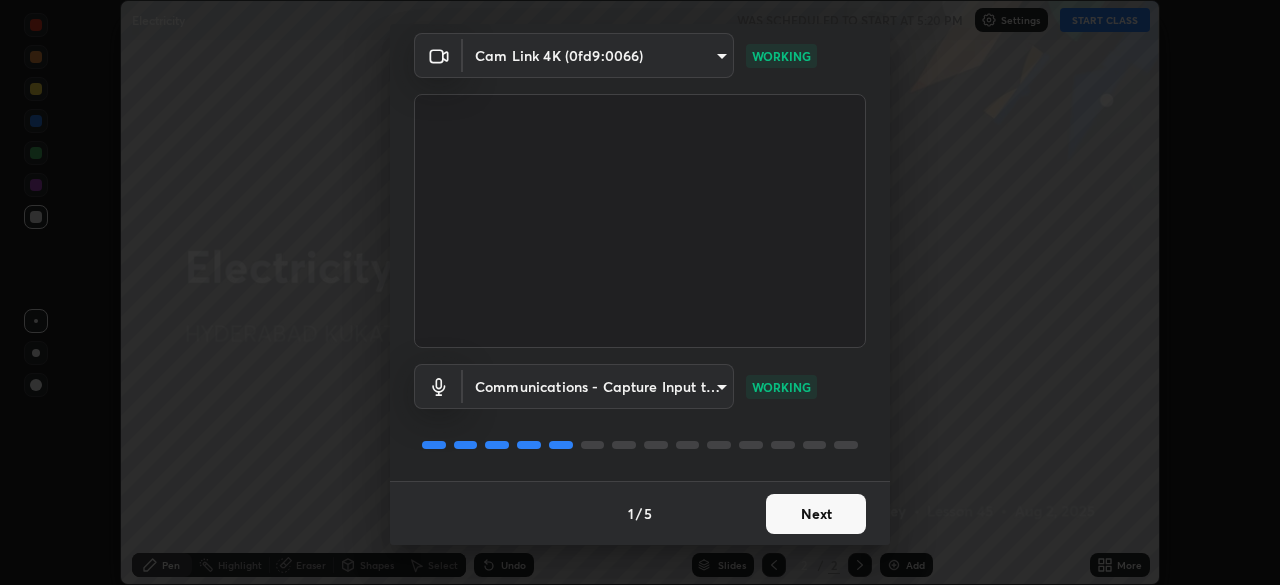 scroll, scrollTop: 0, scrollLeft: 0, axis: both 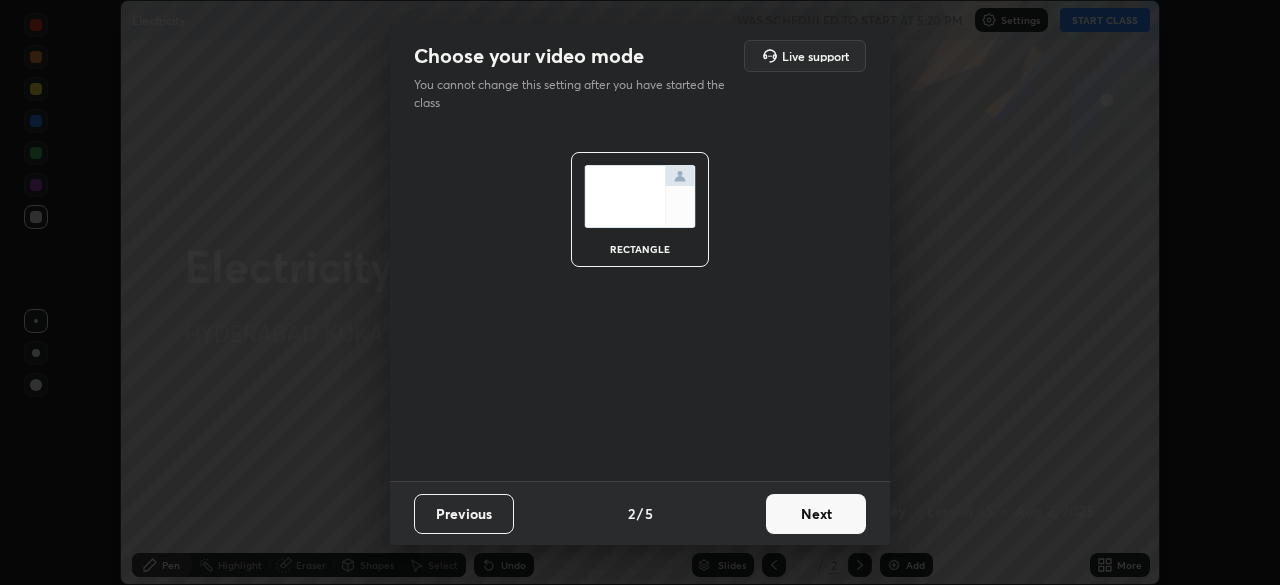 click on "Next" at bounding box center (816, 514) 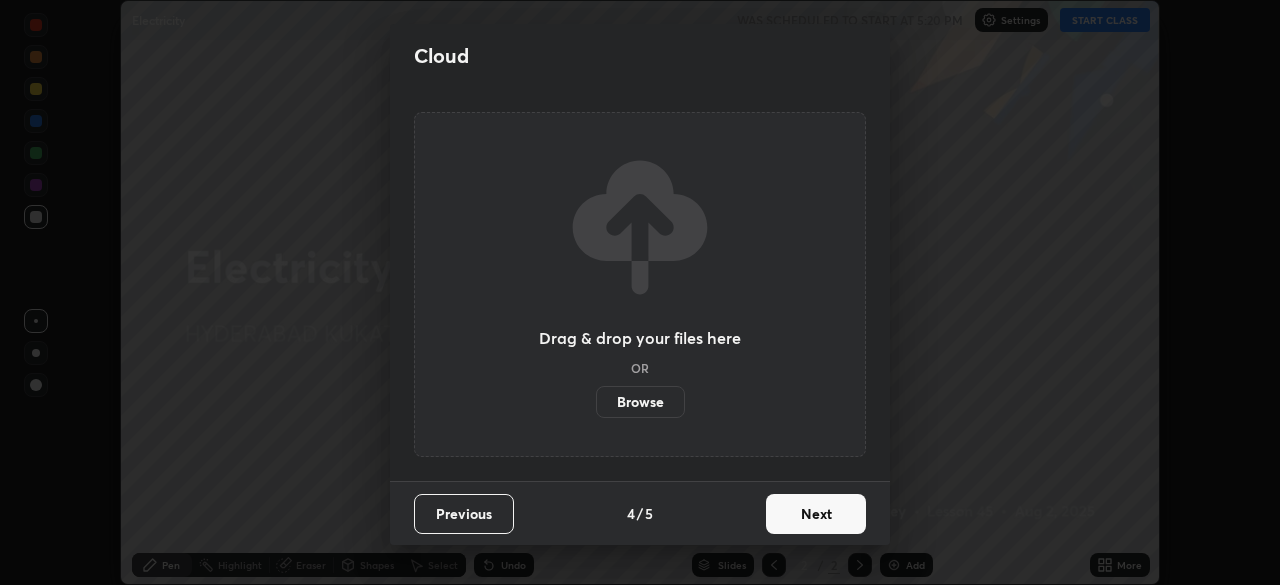 click on "Next" at bounding box center (816, 514) 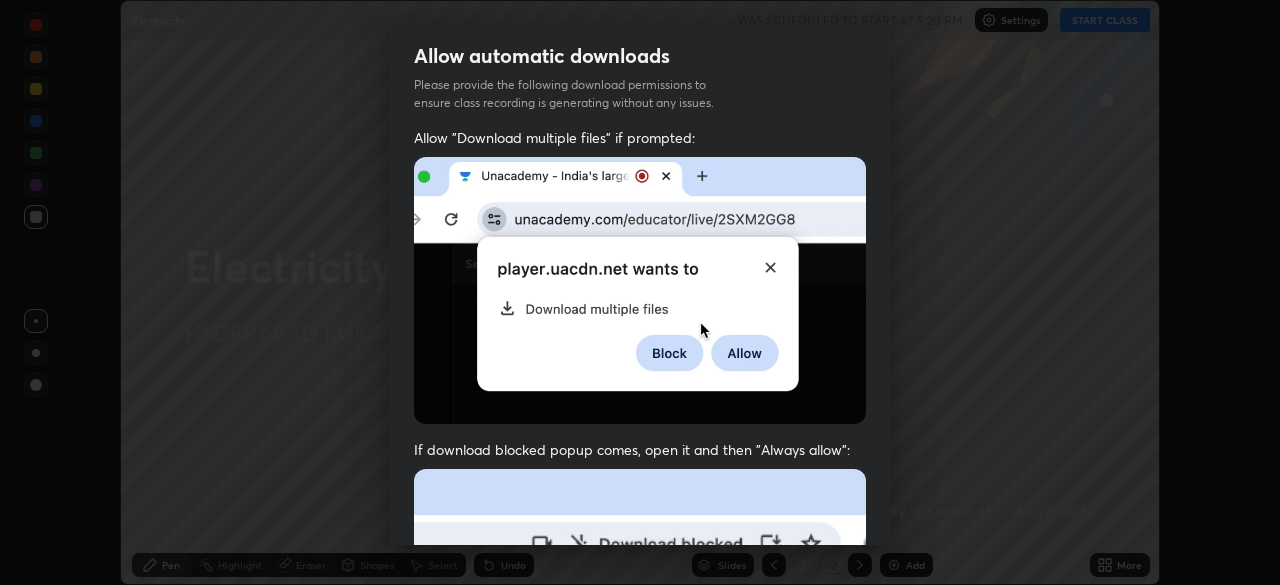 click at bounding box center (640, 687) 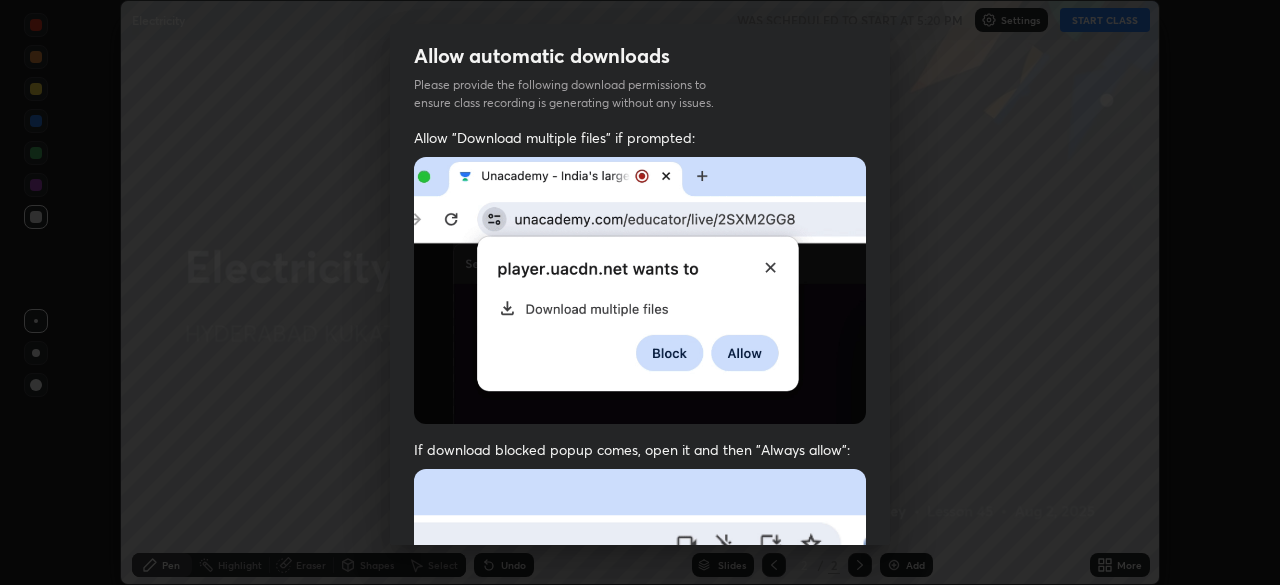click at bounding box center (640, 687) 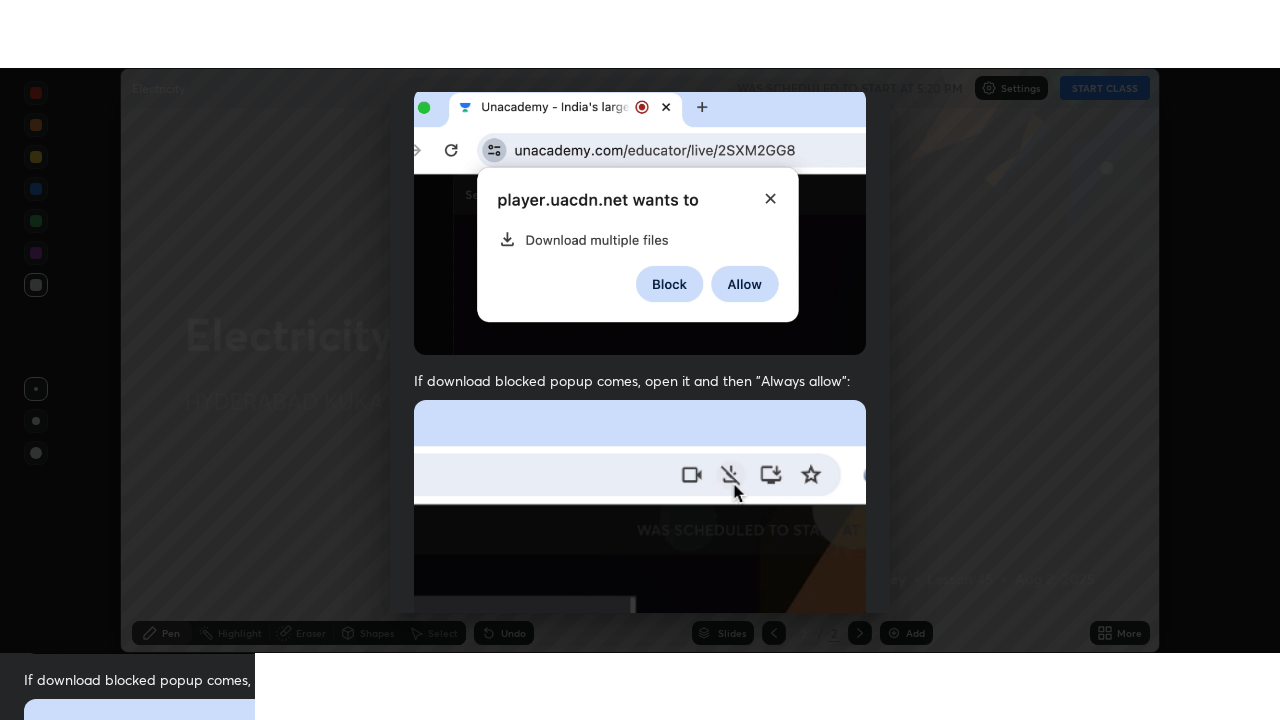 scroll, scrollTop: 479, scrollLeft: 0, axis: vertical 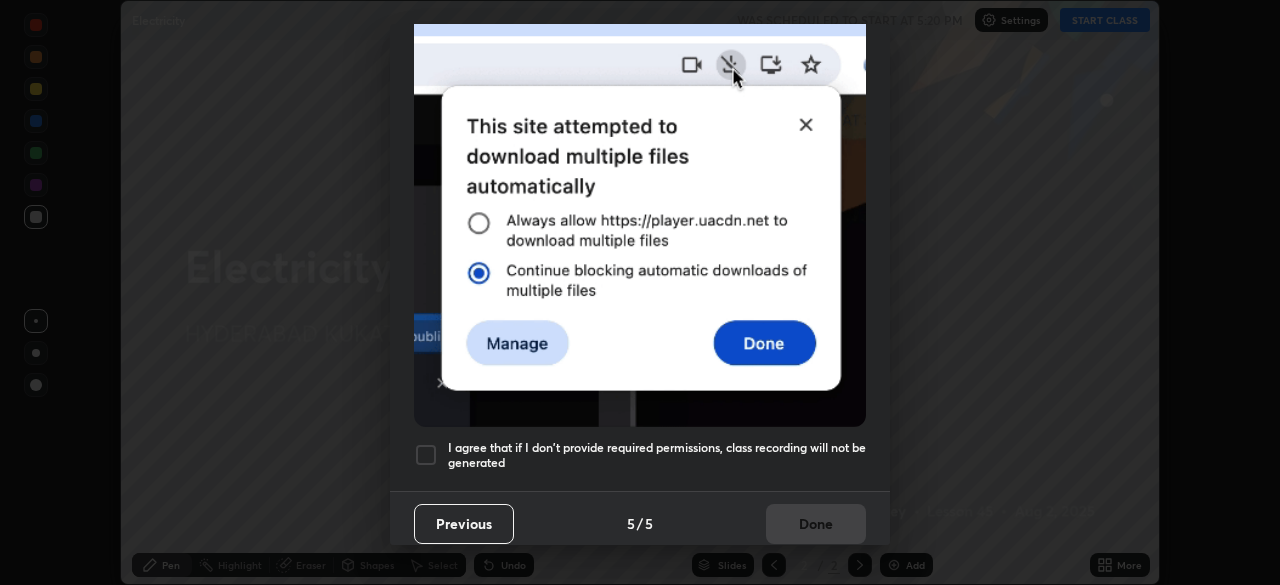 click on "Allow "Download multiple files" if prompted: If download blocked popup comes, open it and then "Always allow": I agree that if I don't provide required permissions, class recording will not be generated" at bounding box center [640, 70] 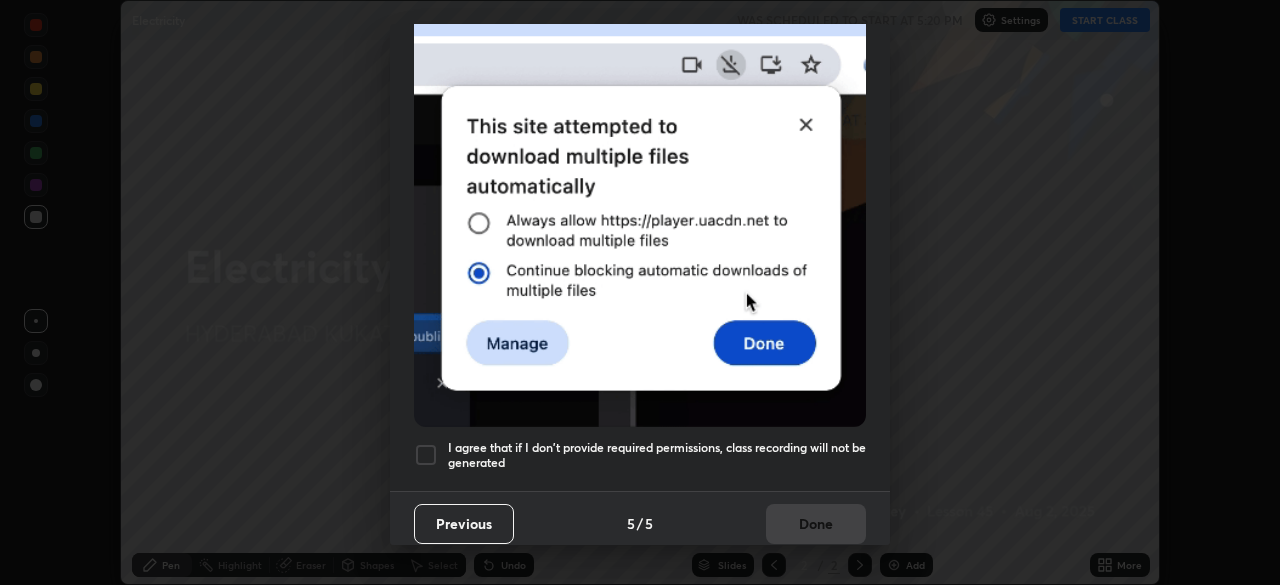 click at bounding box center [426, 455] 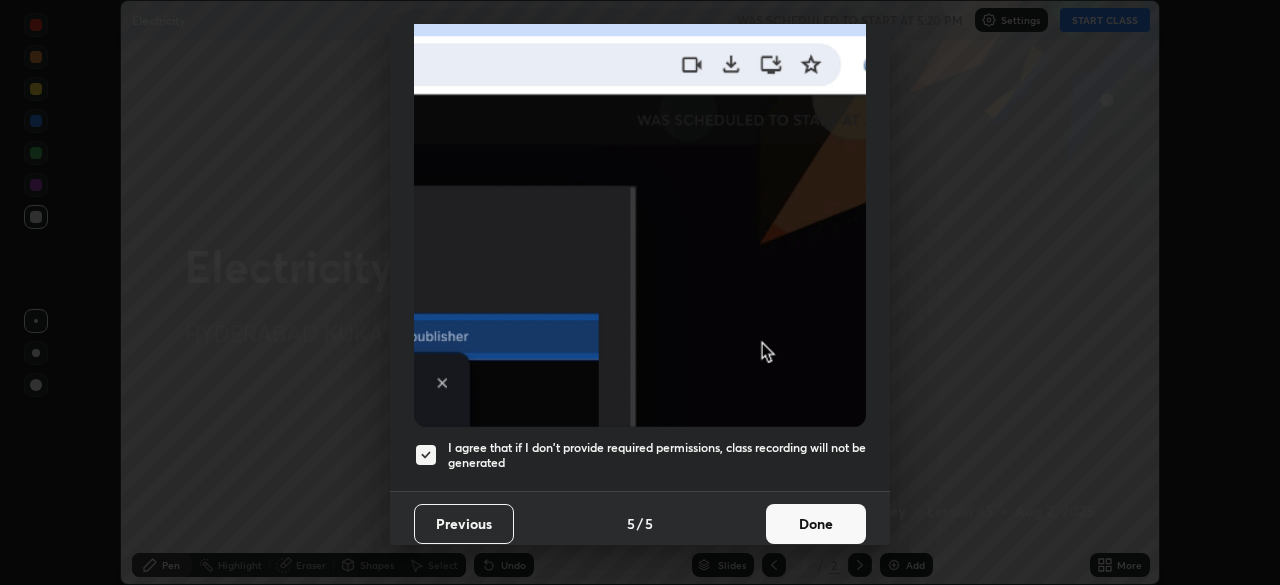 click on "Done" at bounding box center (816, 524) 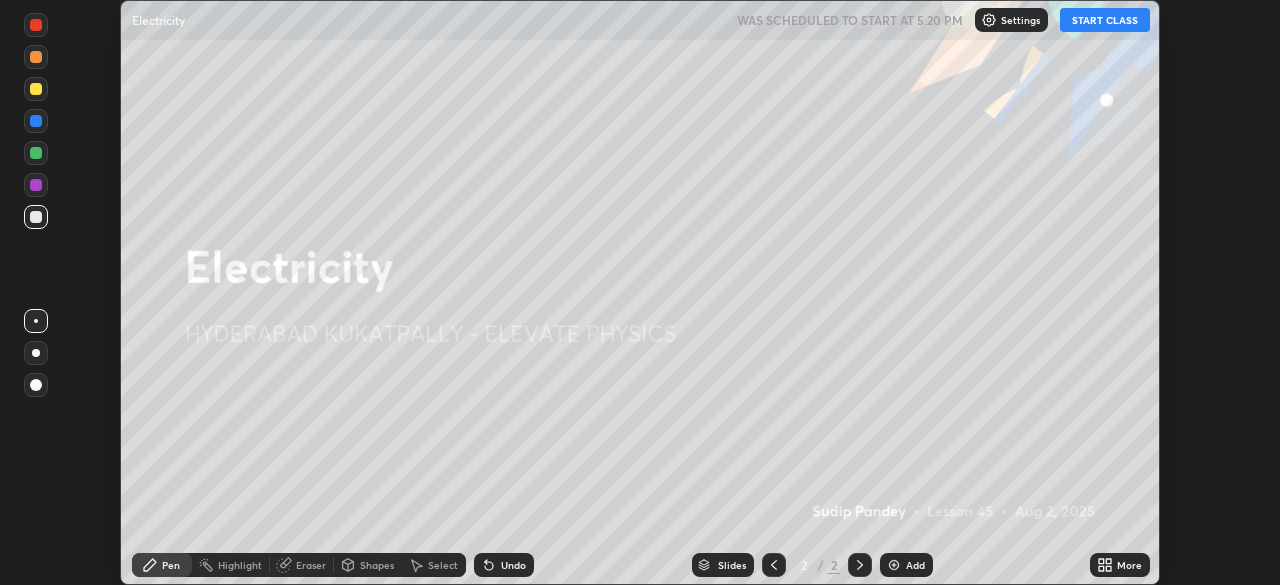 click on "START CLASS" at bounding box center [1105, 20] 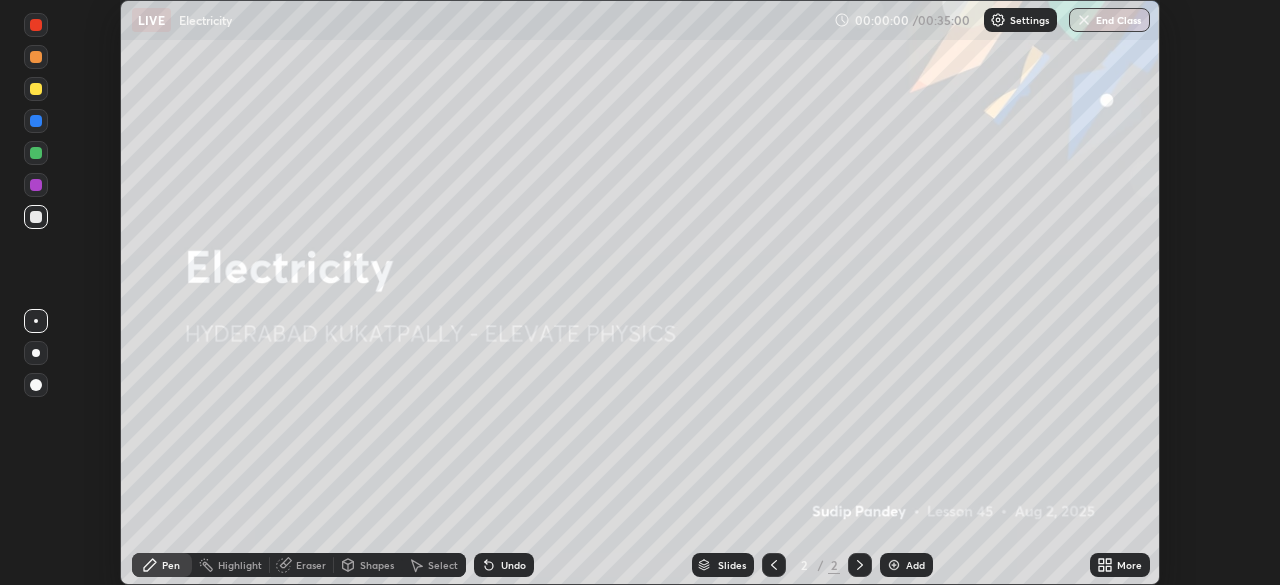 click on "More" at bounding box center [1129, 565] 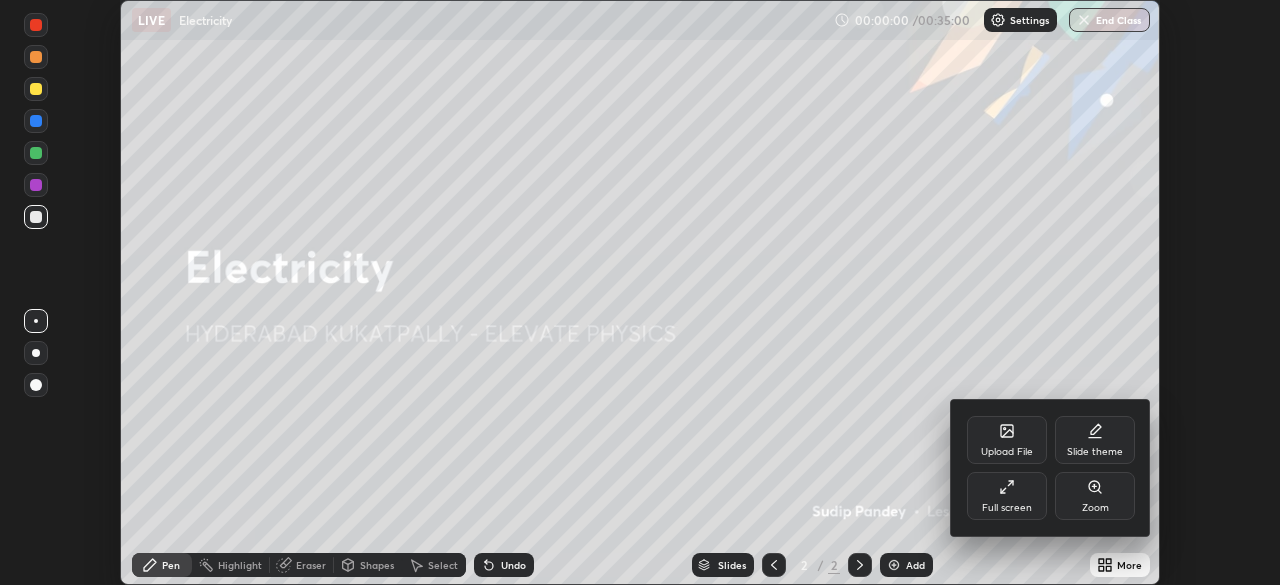 click on "Full screen" at bounding box center [1007, 508] 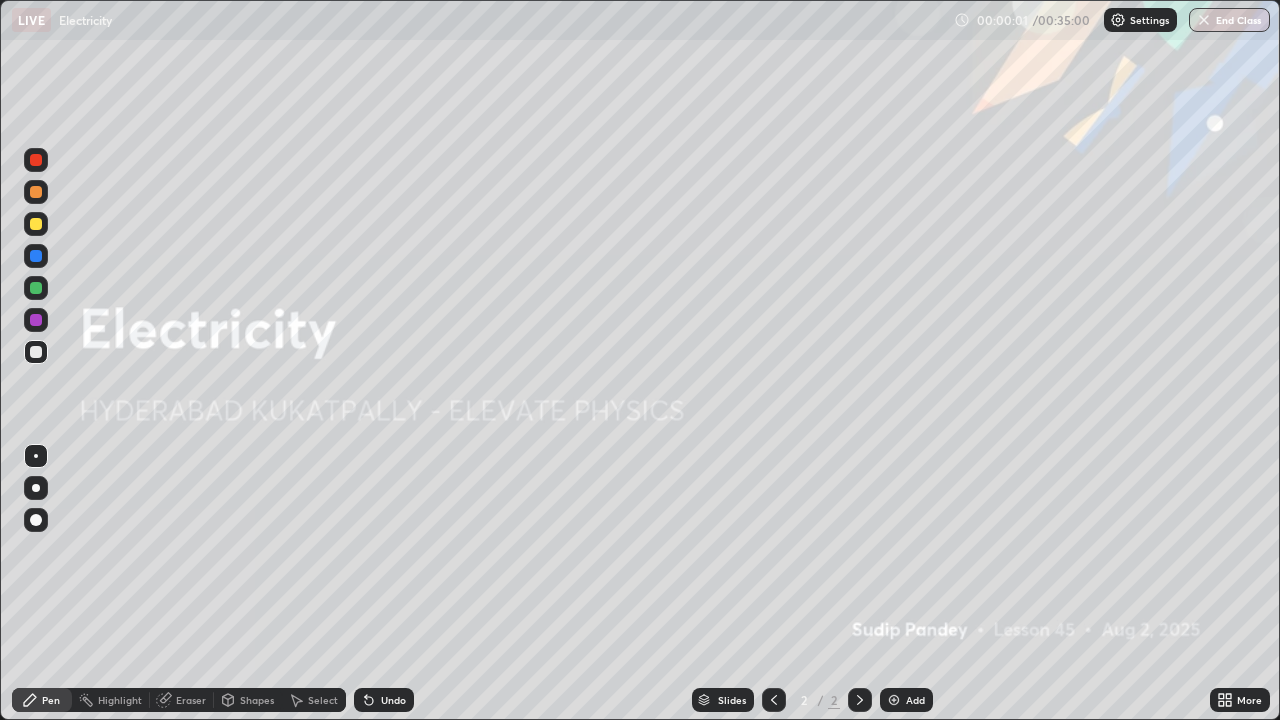 scroll, scrollTop: 99280, scrollLeft: 98720, axis: both 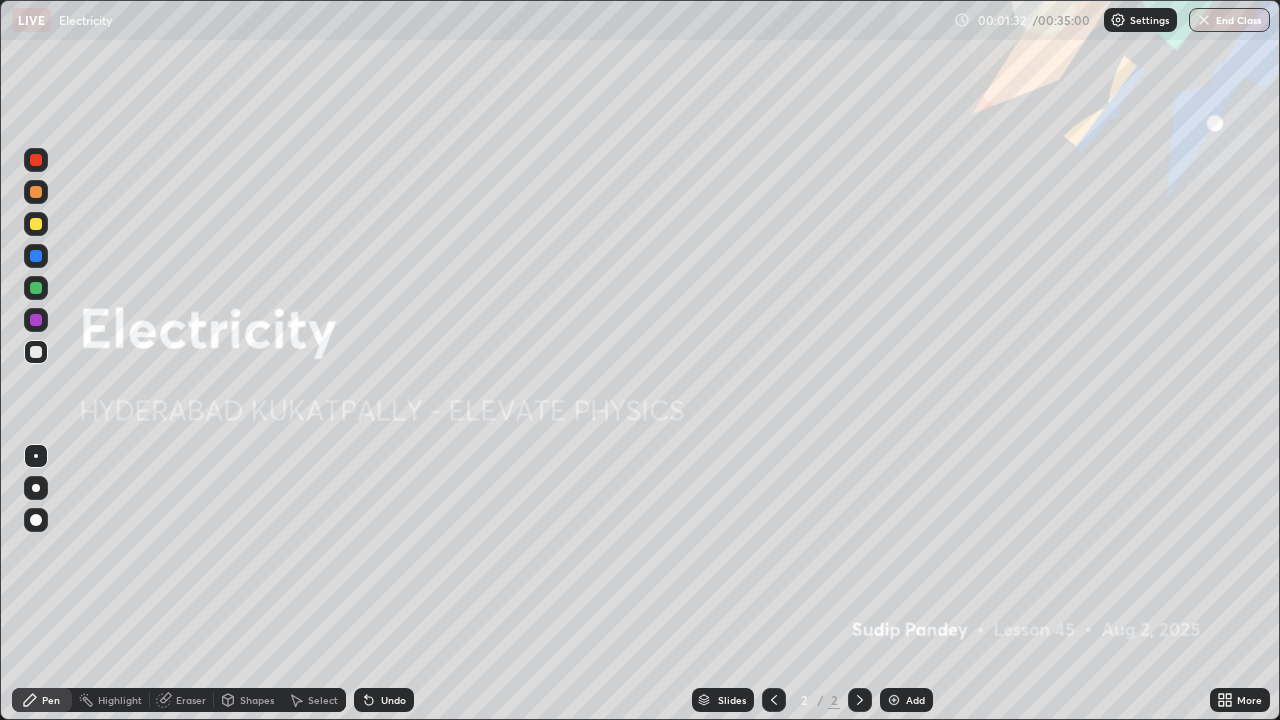 click on "Add" at bounding box center [915, 700] 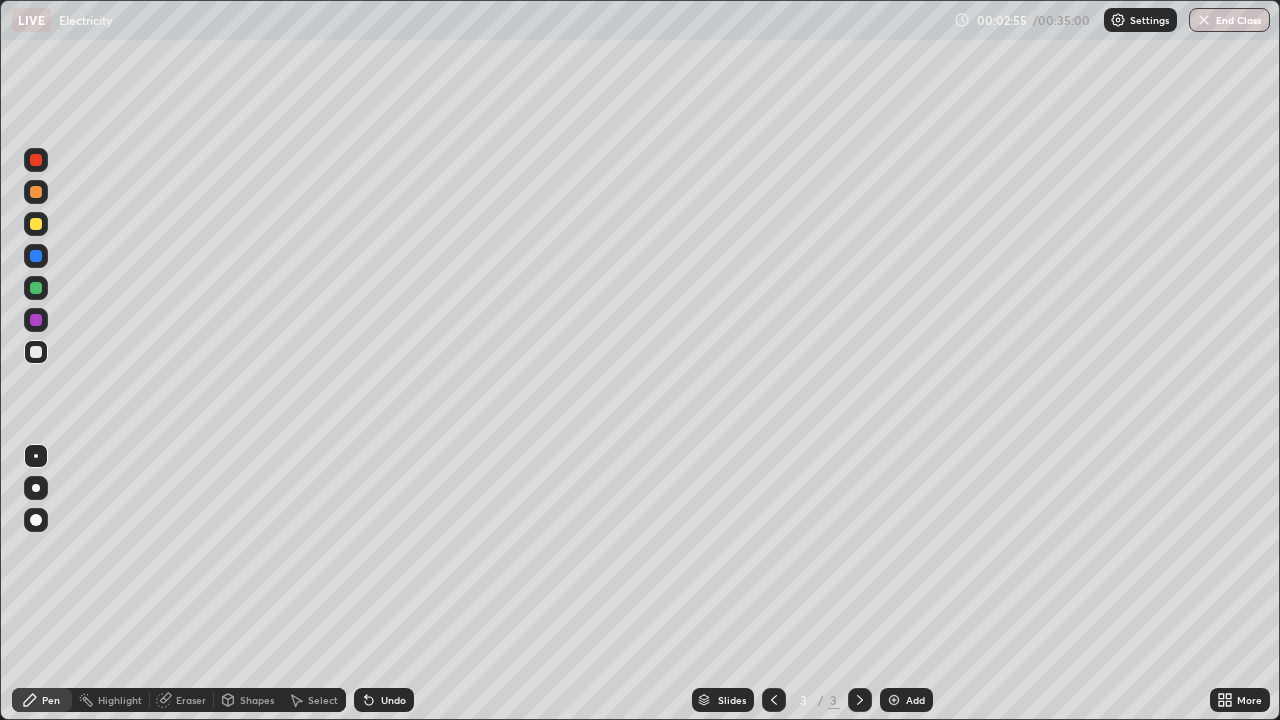 click at bounding box center (36, 256) 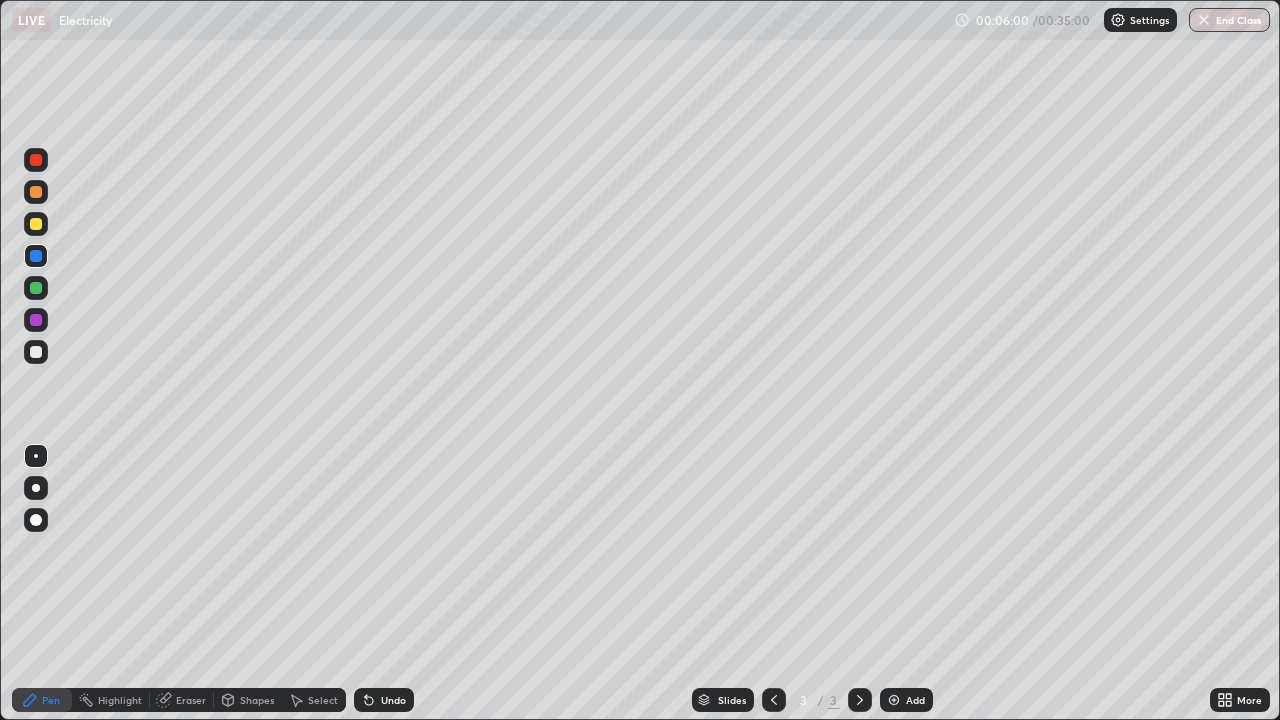 click 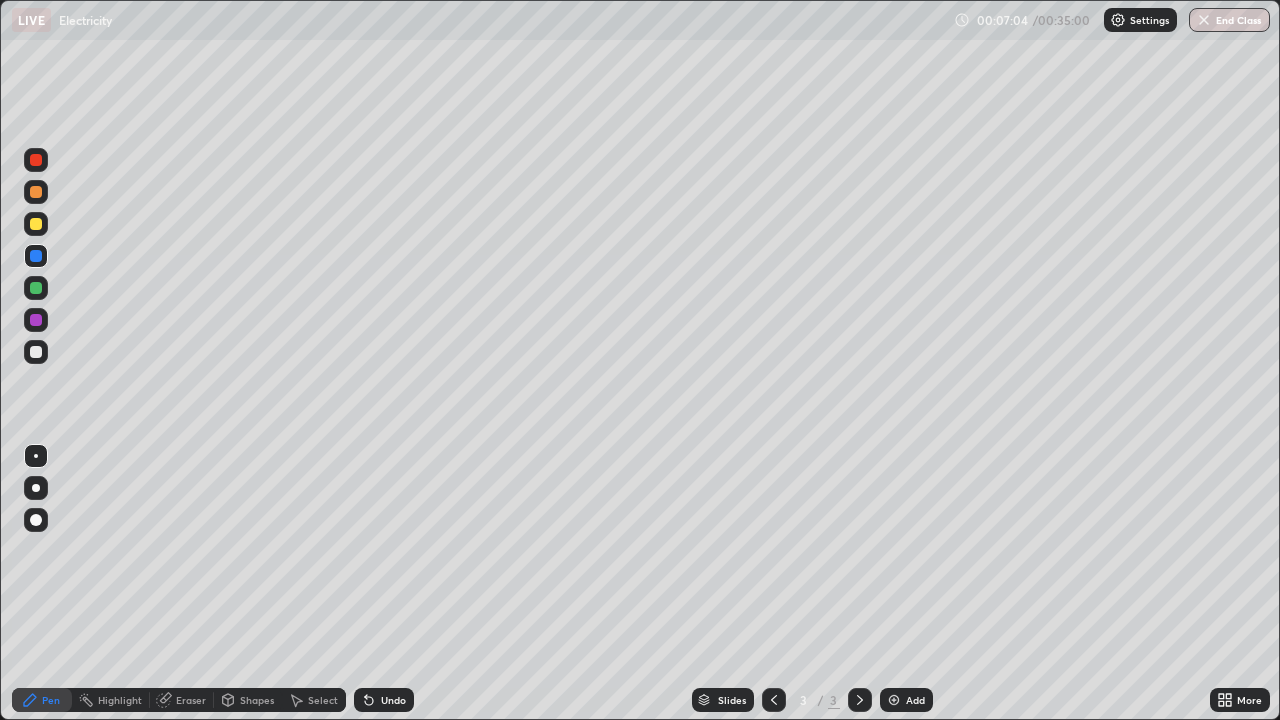click at bounding box center [894, 700] 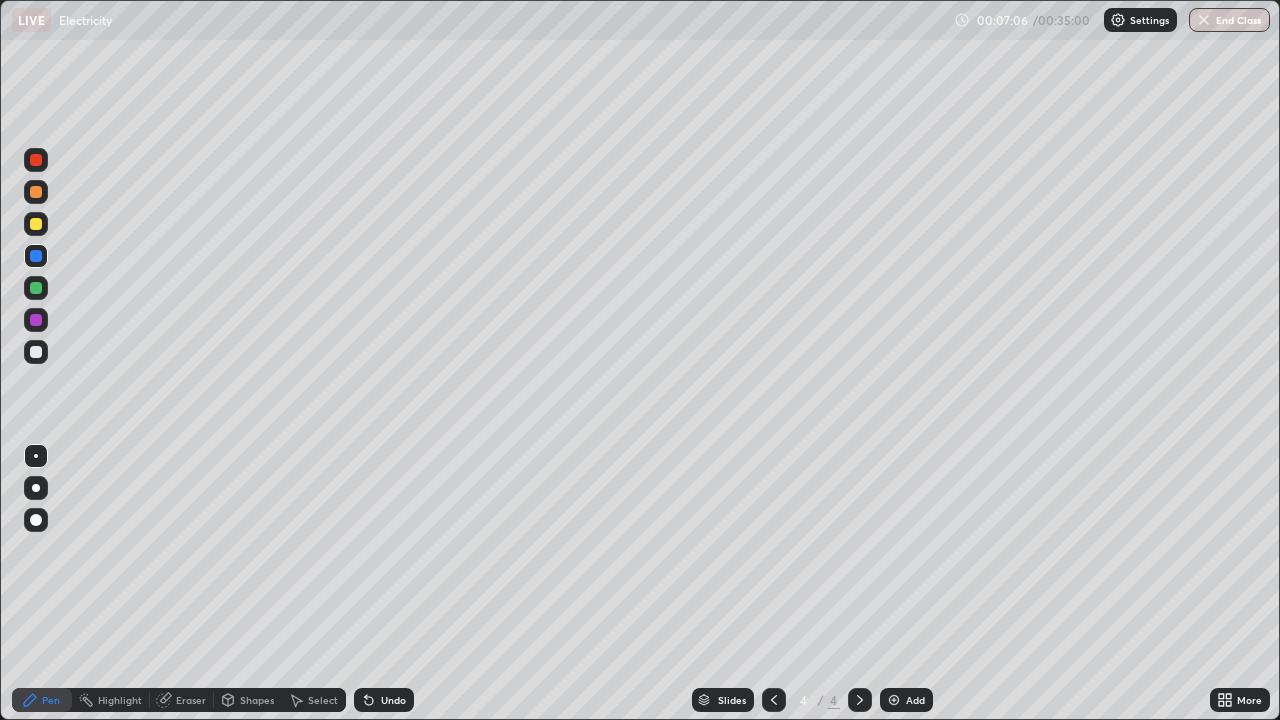 click at bounding box center (36, 224) 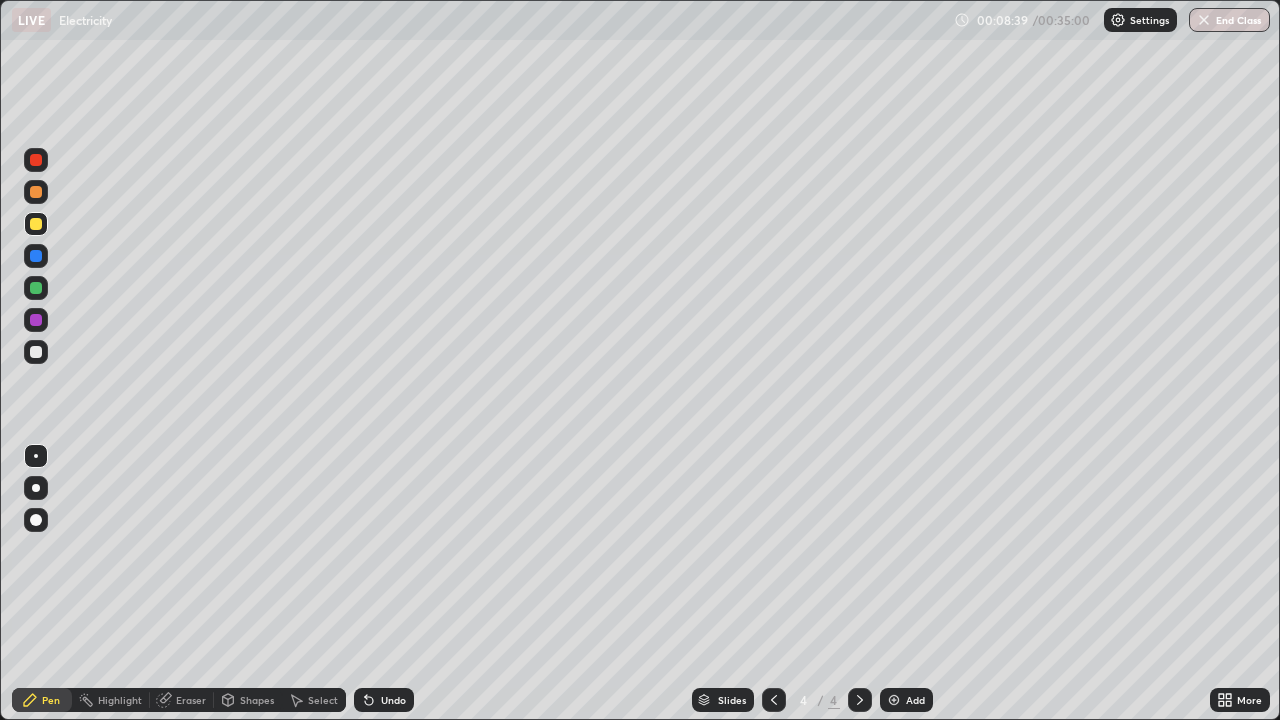 click at bounding box center [36, 288] 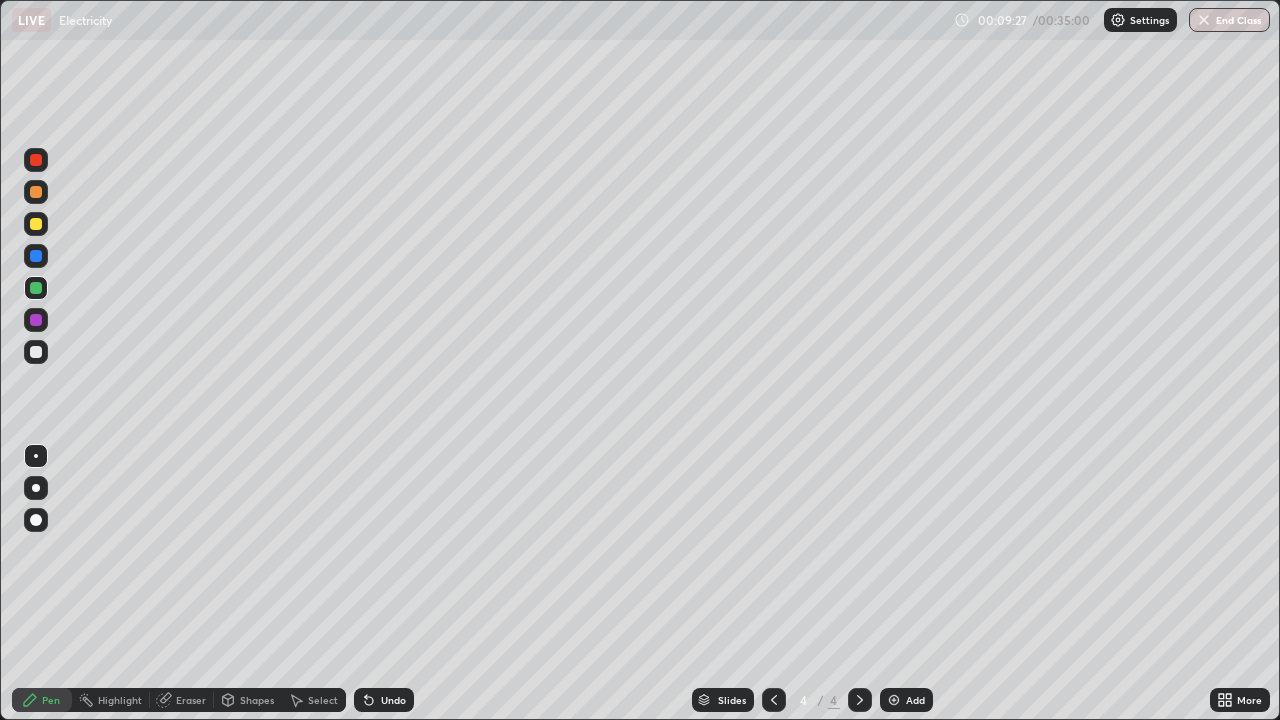 click at bounding box center (36, 320) 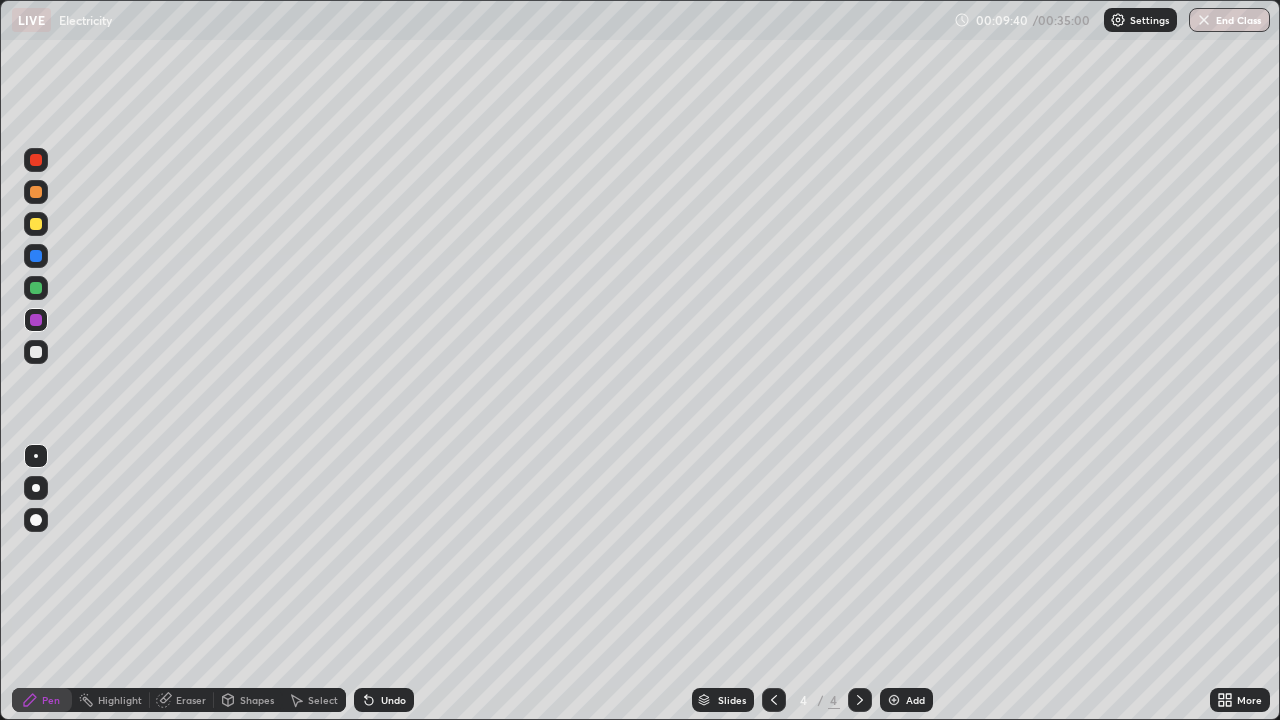 click on "Undo" at bounding box center [393, 700] 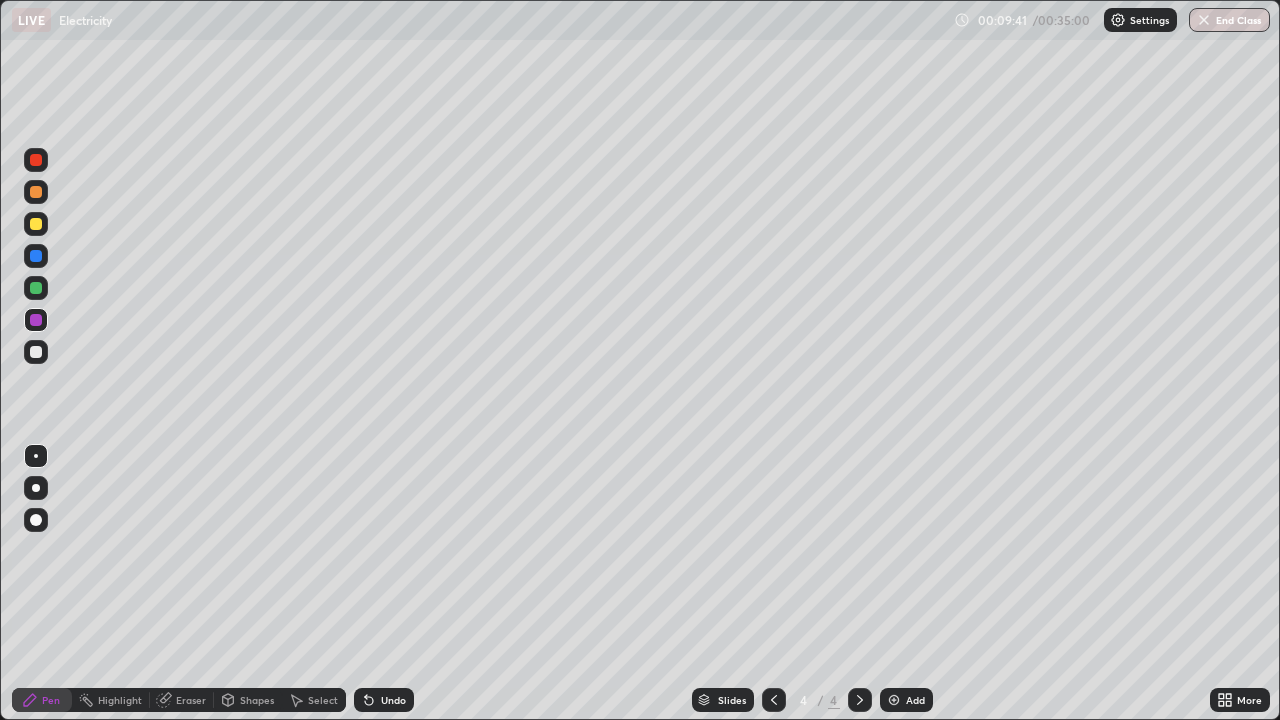 click on "Undo" at bounding box center [393, 700] 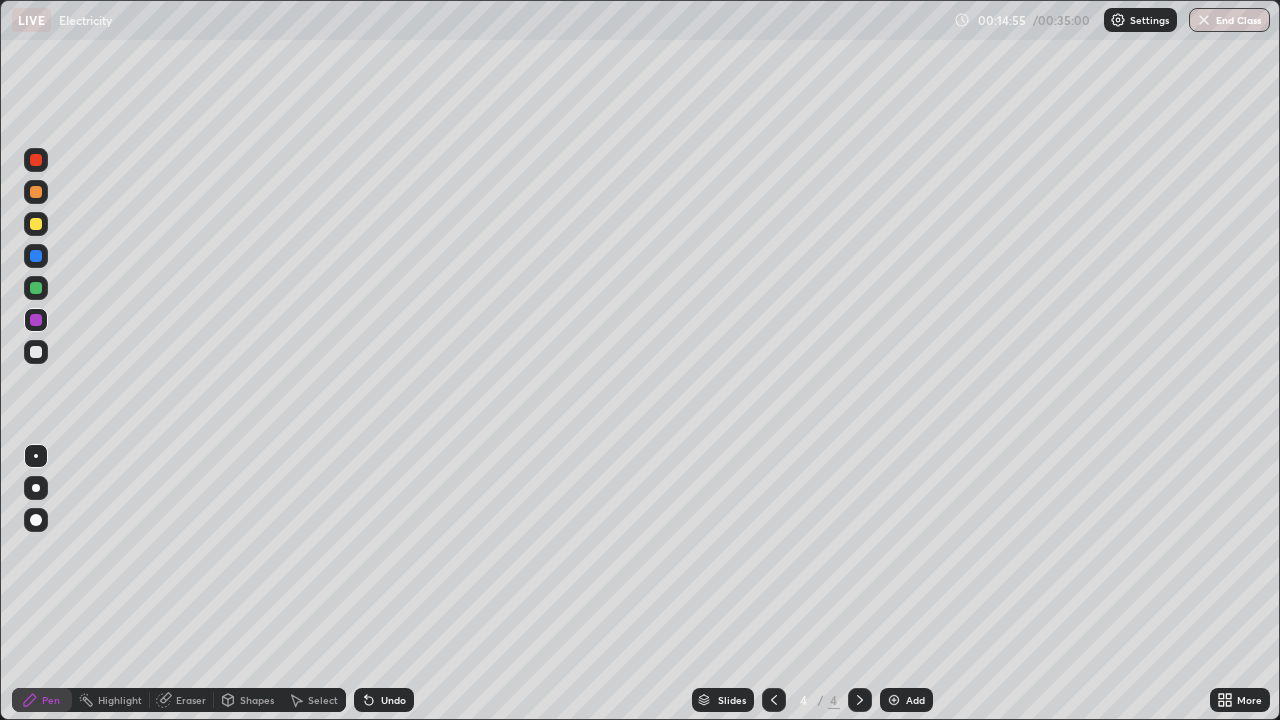 click at bounding box center [36, 224] 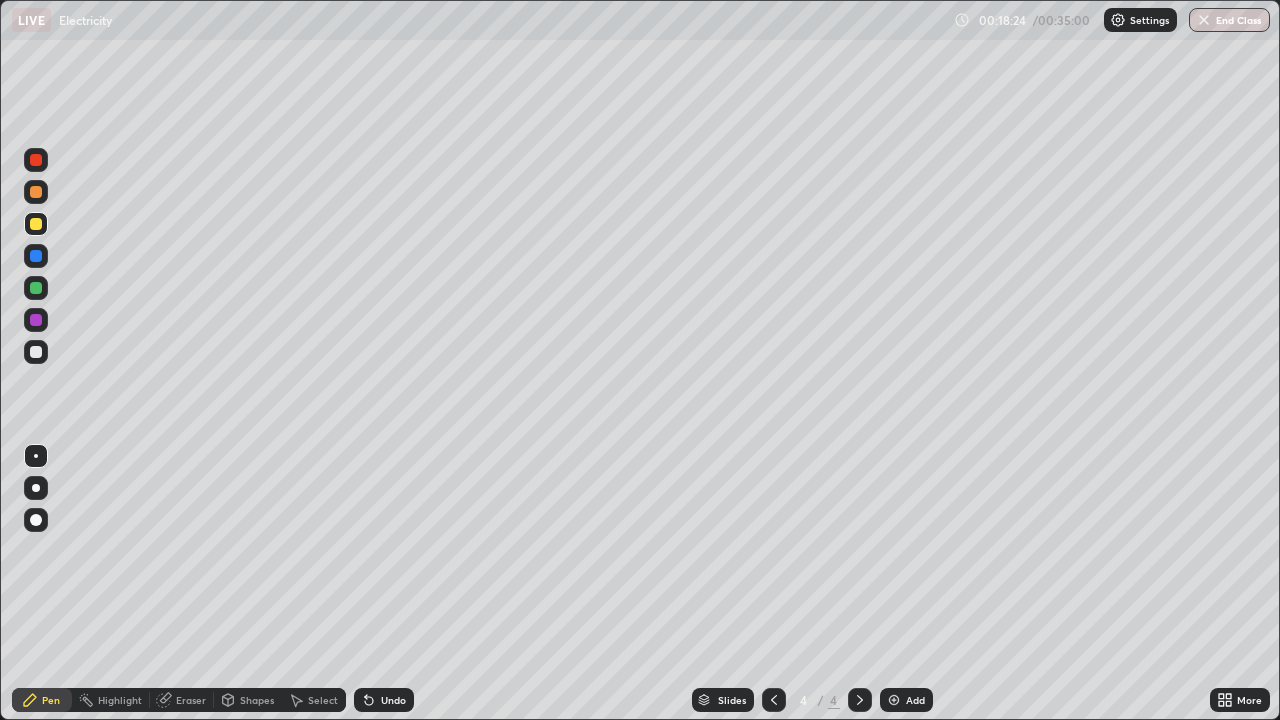click at bounding box center (36, 320) 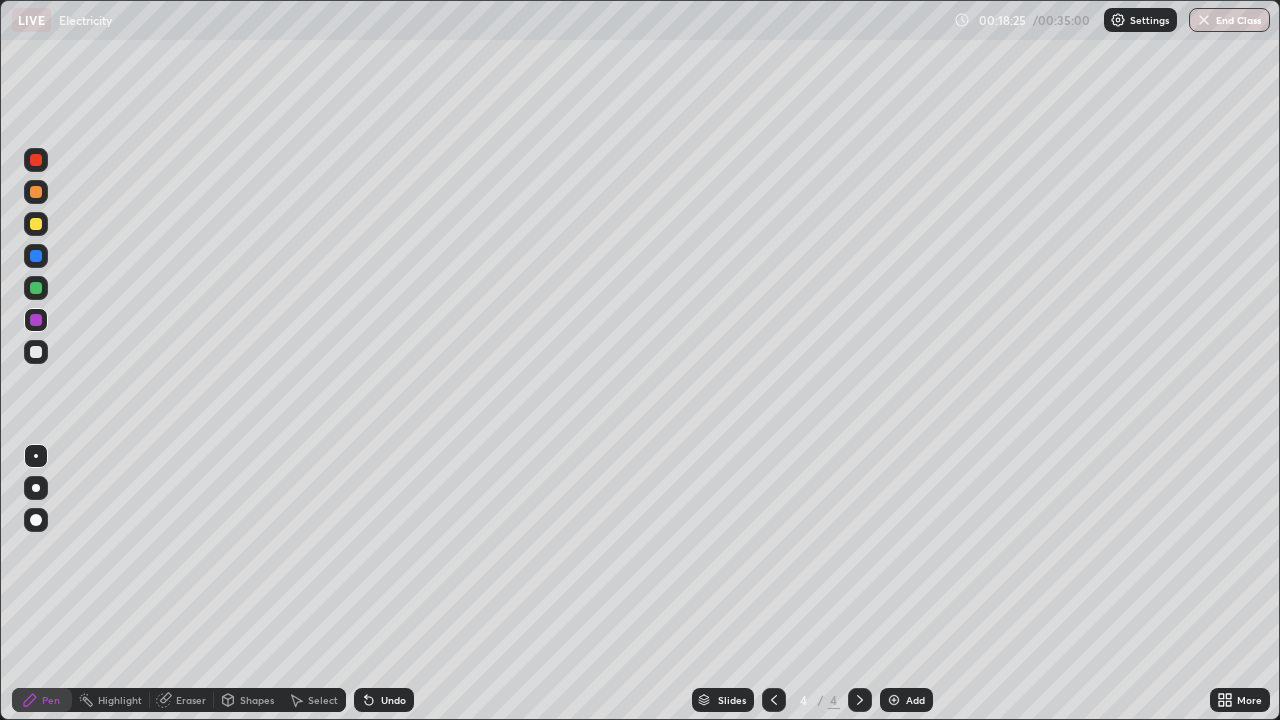 click at bounding box center (36, 288) 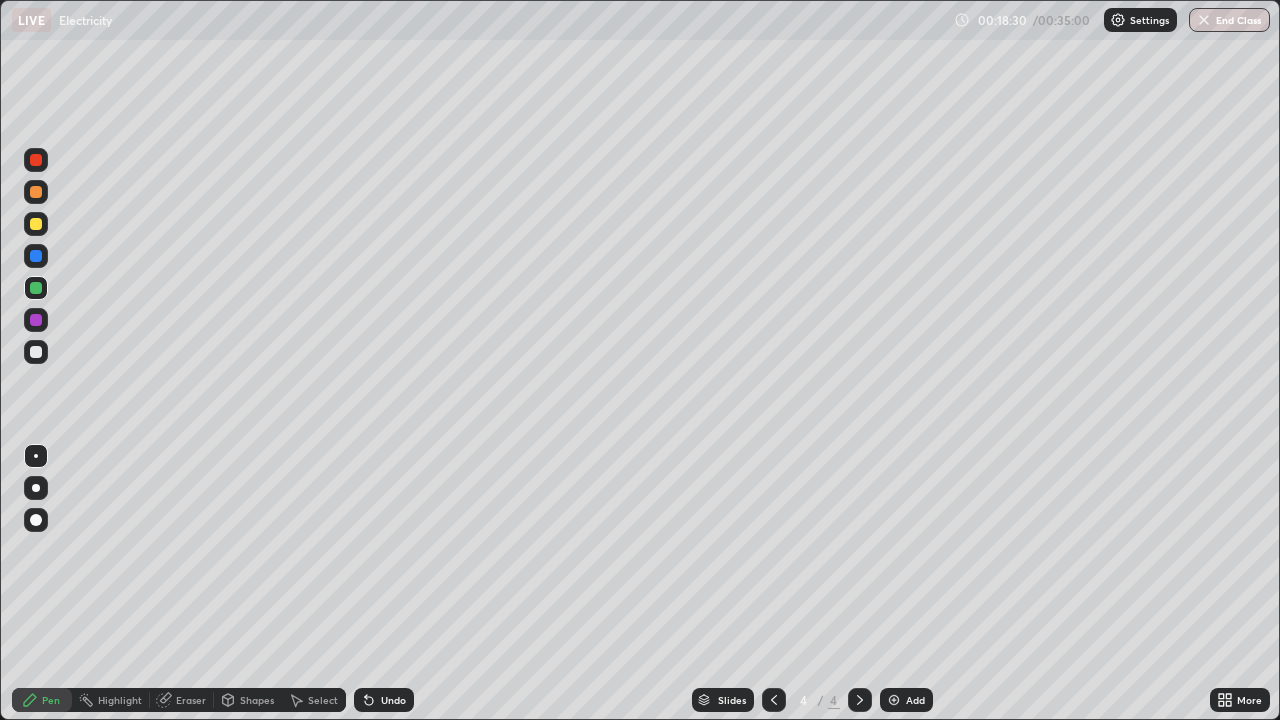 click 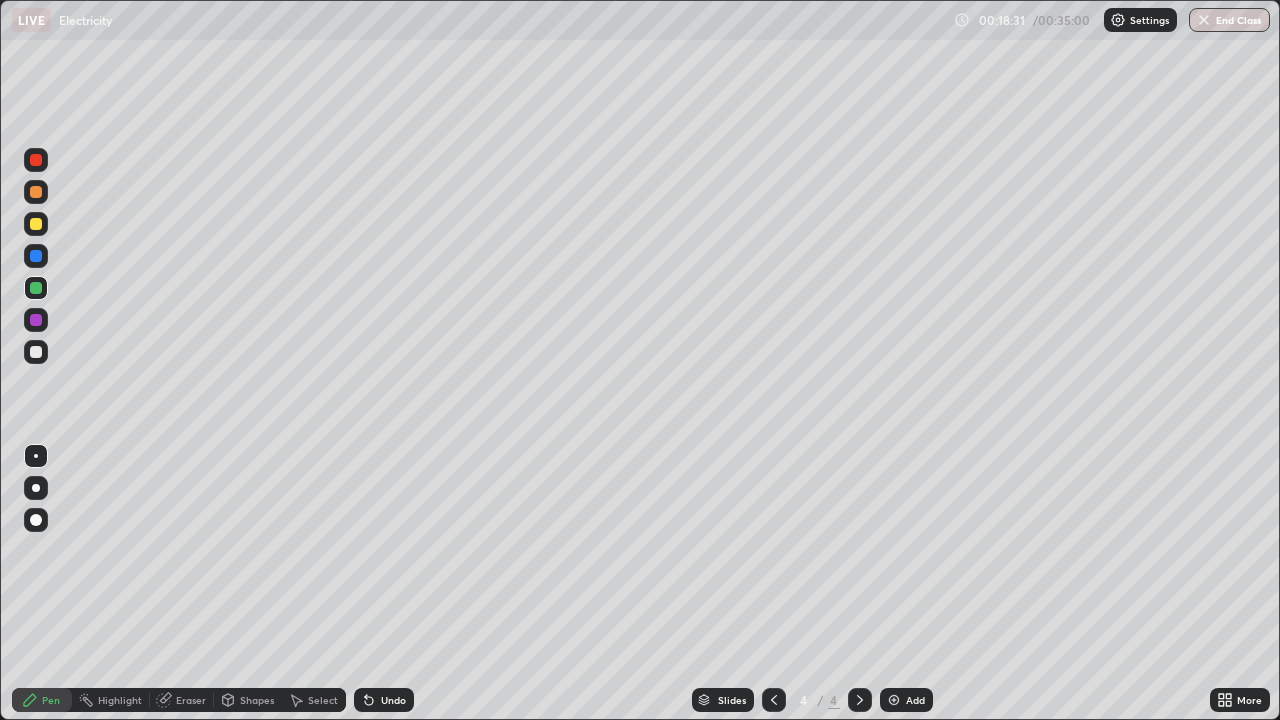 click 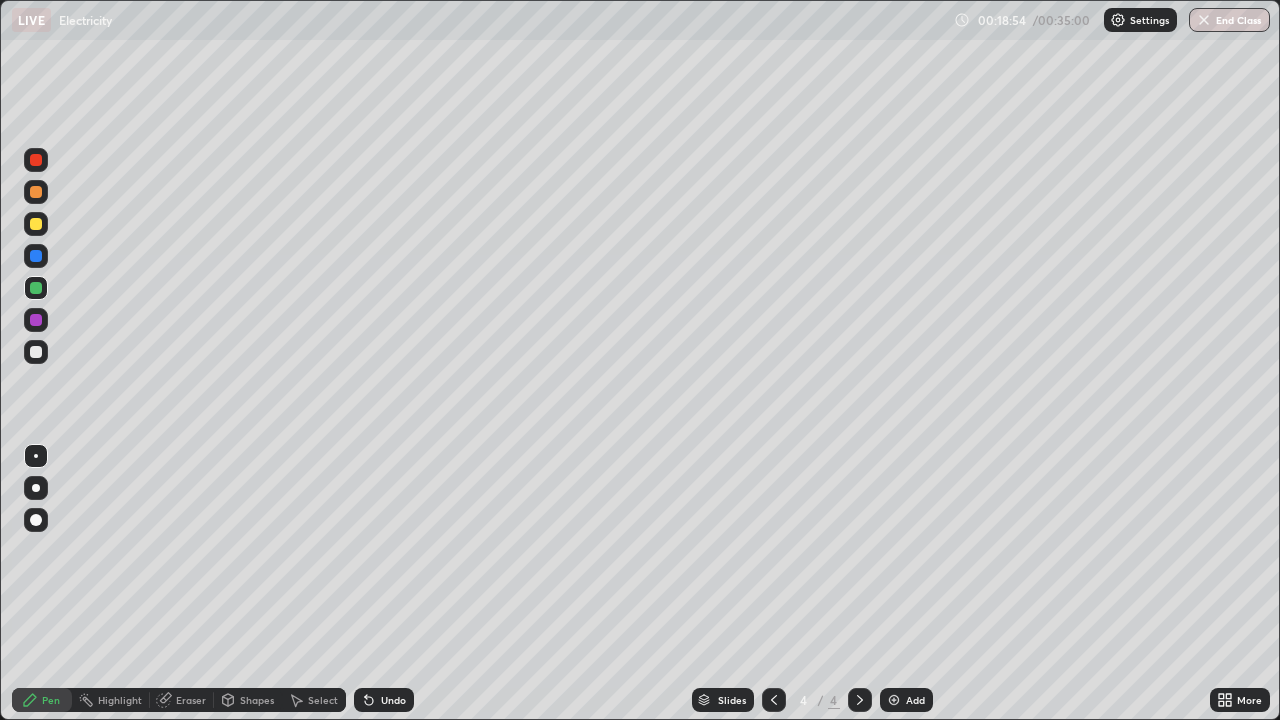 click at bounding box center [894, 700] 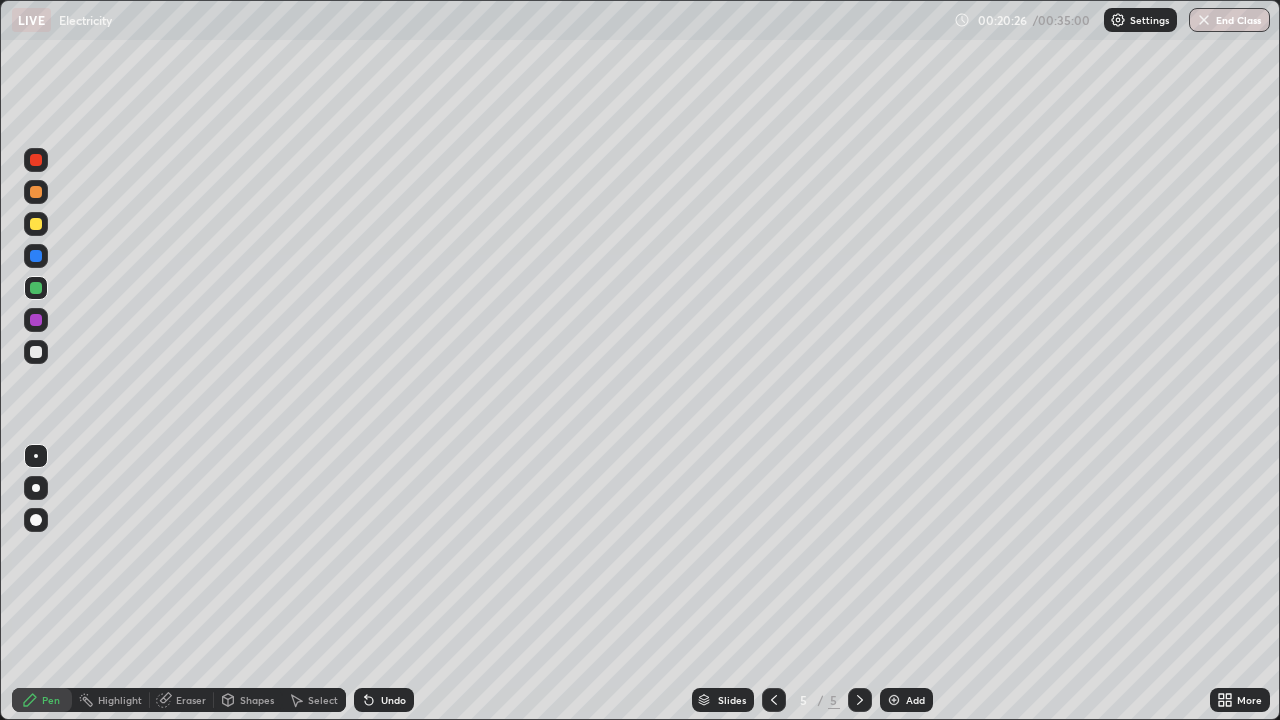 click at bounding box center [36, 320] 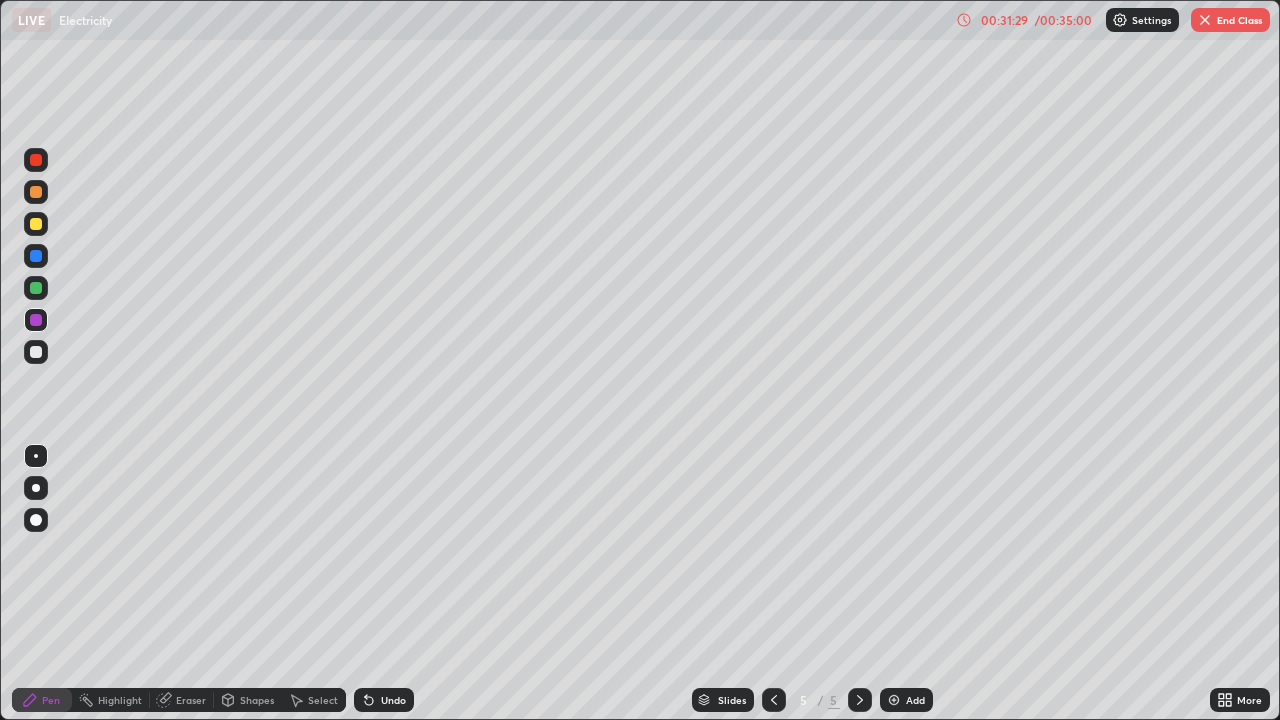 click on "Add" at bounding box center (915, 700) 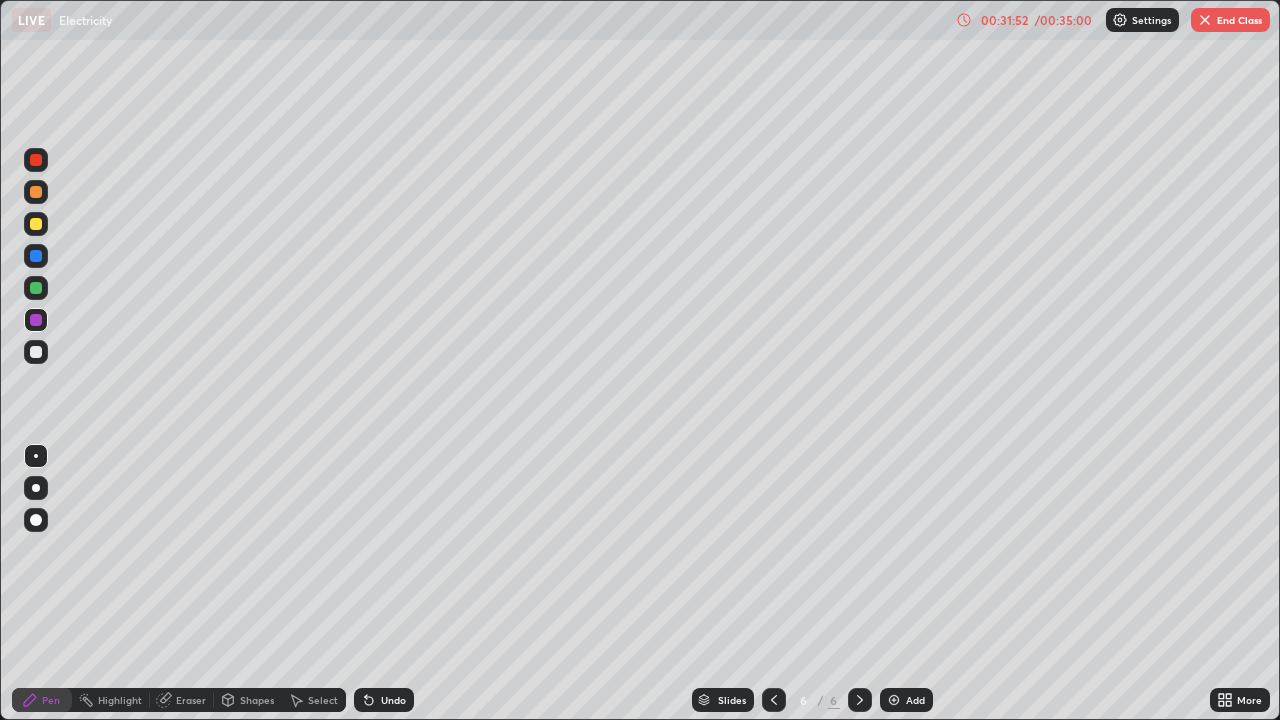 click at bounding box center [36, 160] 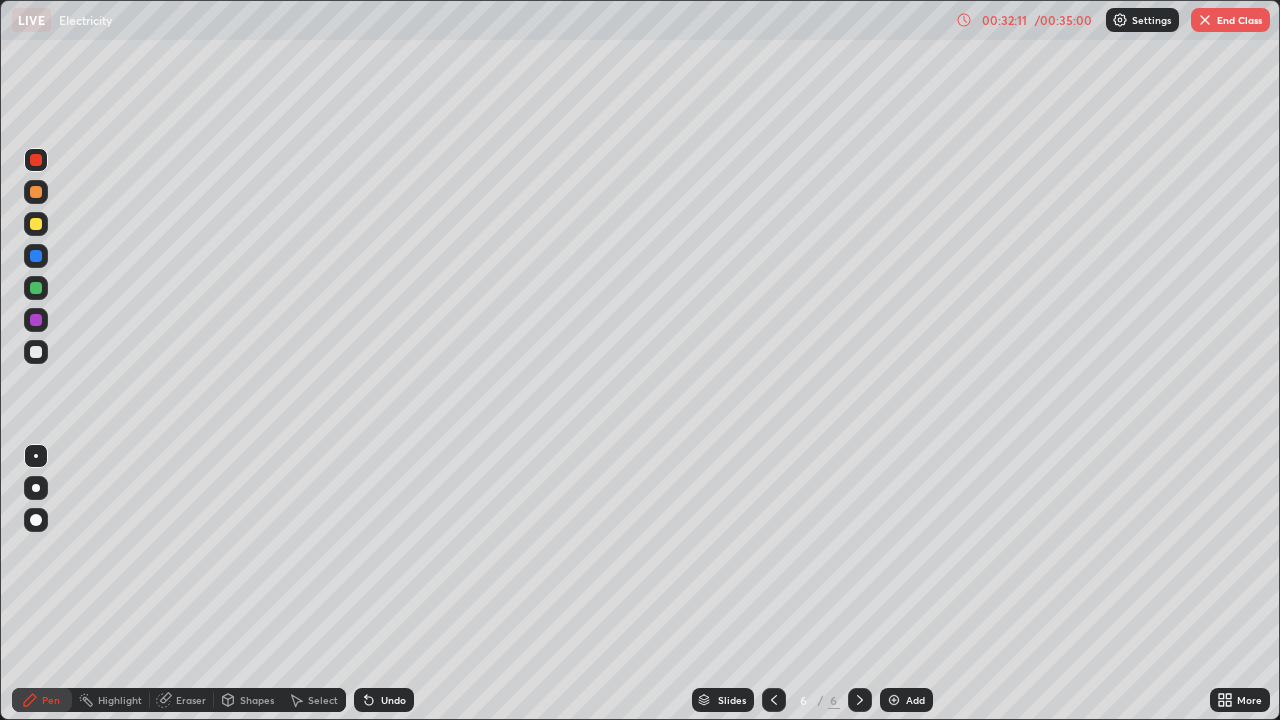 click at bounding box center (36, 256) 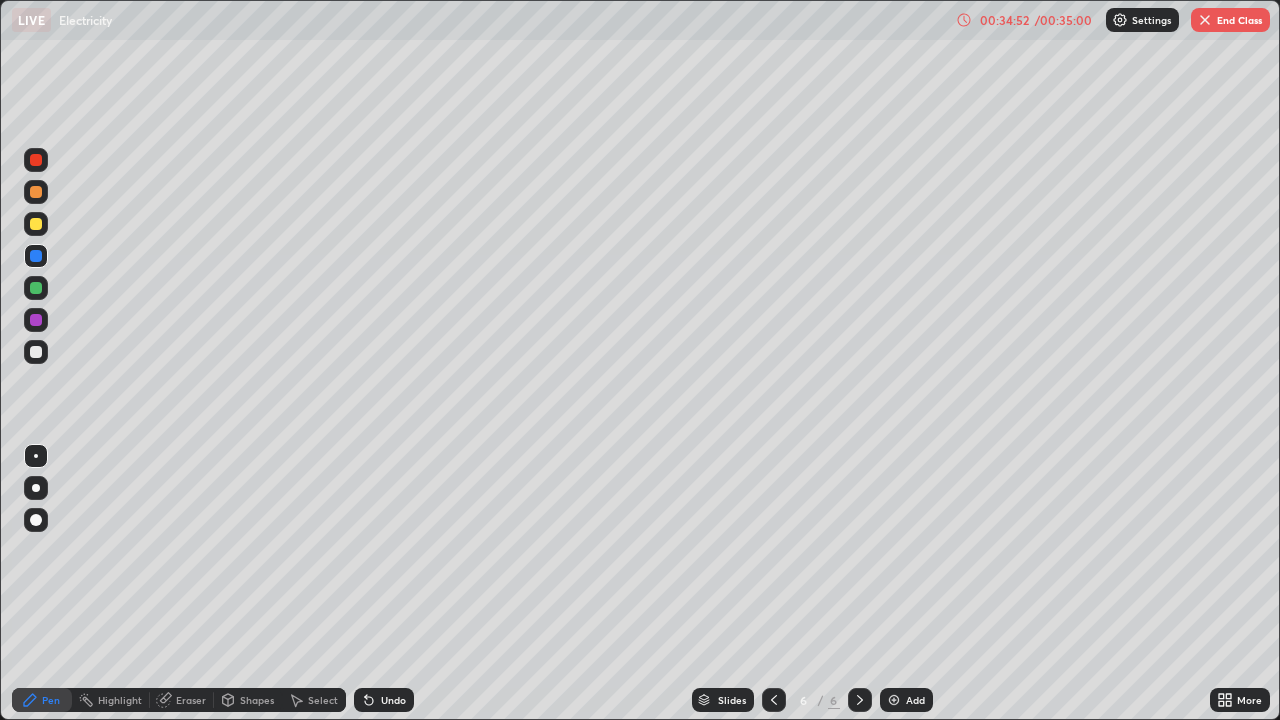click at bounding box center [894, 700] 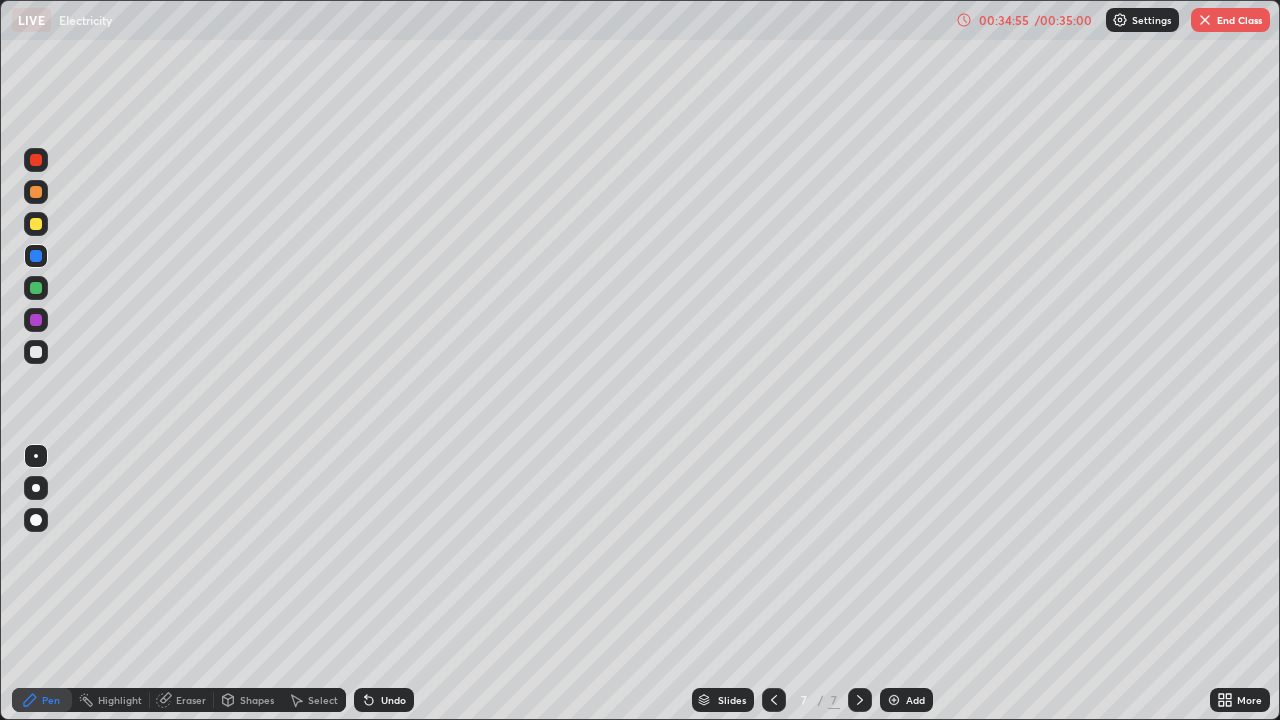 click at bounding box center [36, 160] 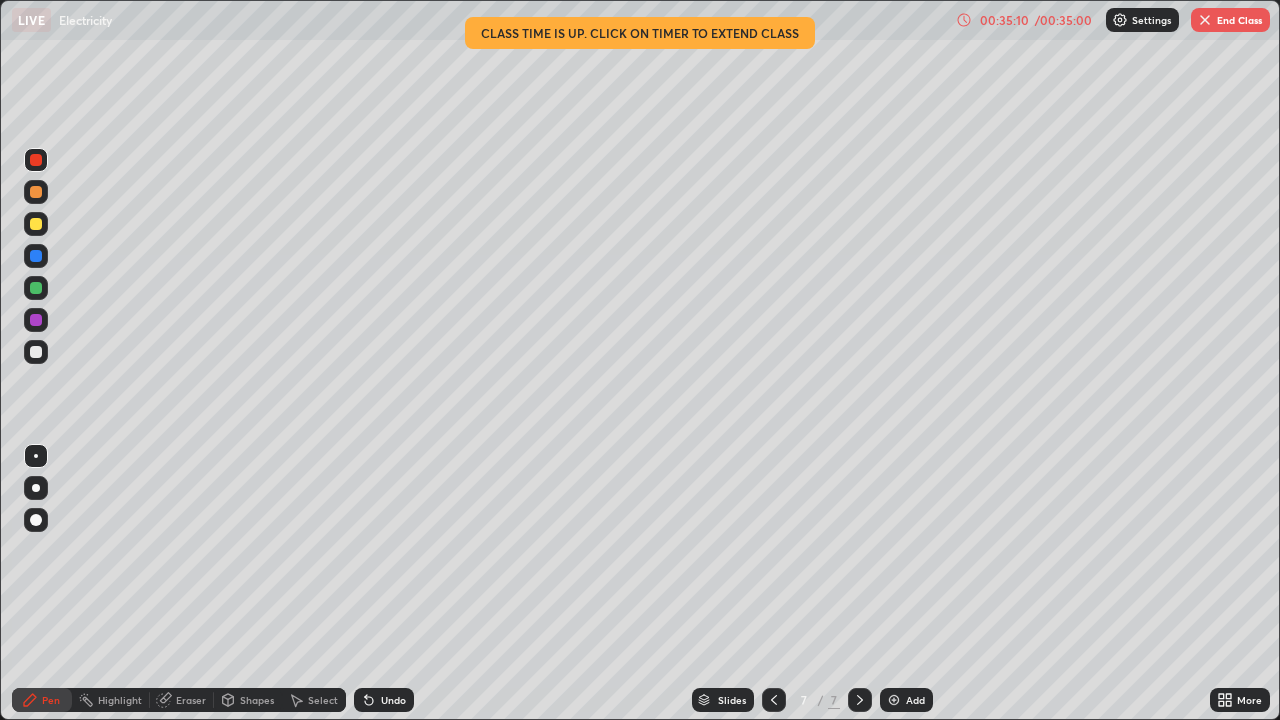 click at bounding box center (36, 224) 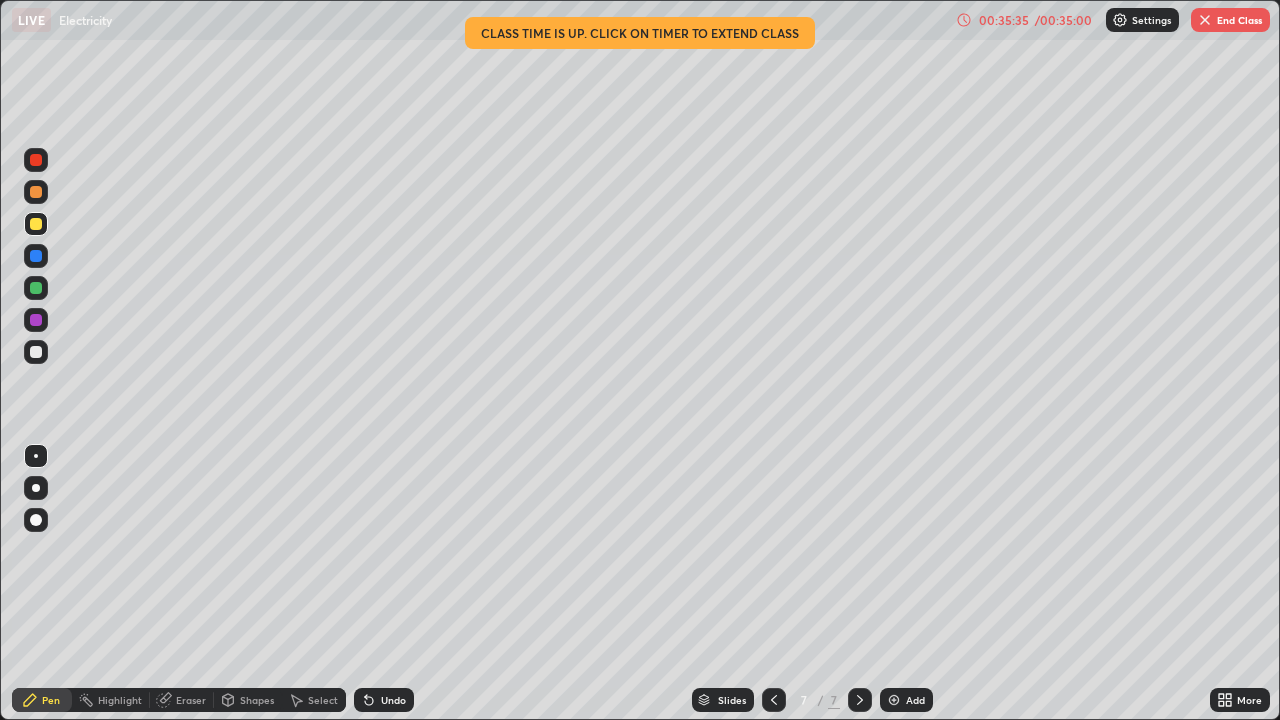 click 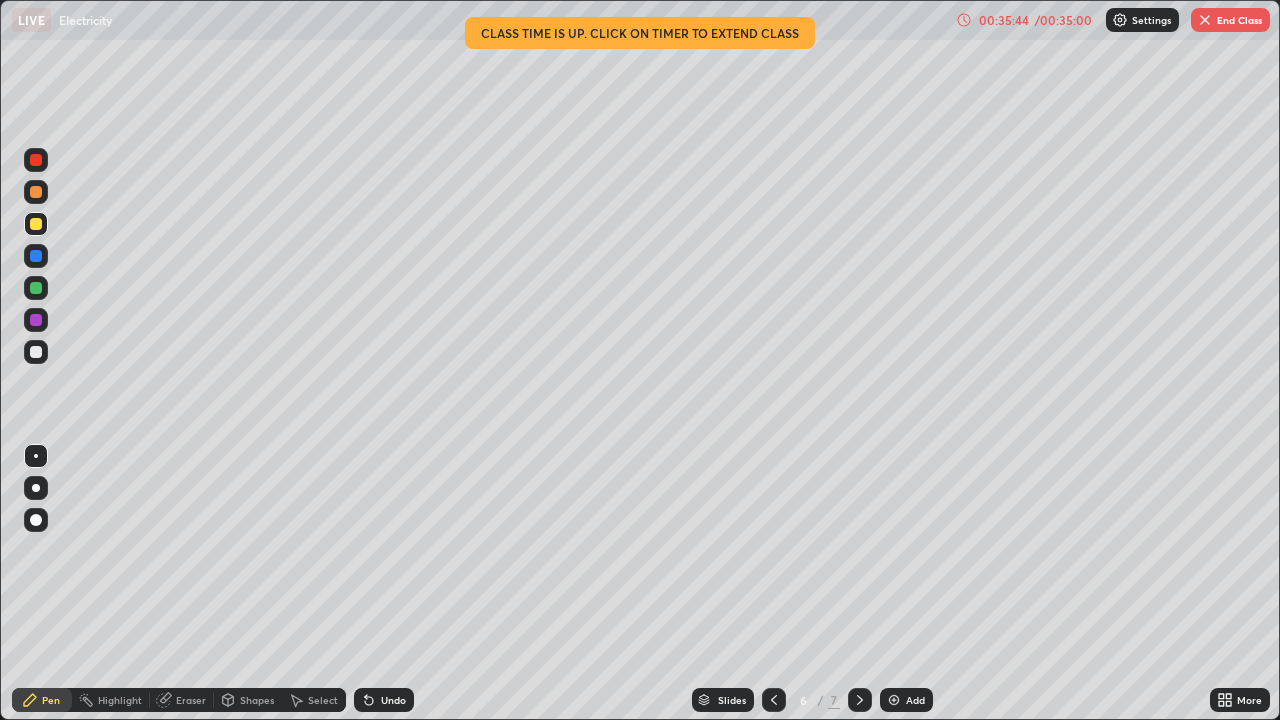 click 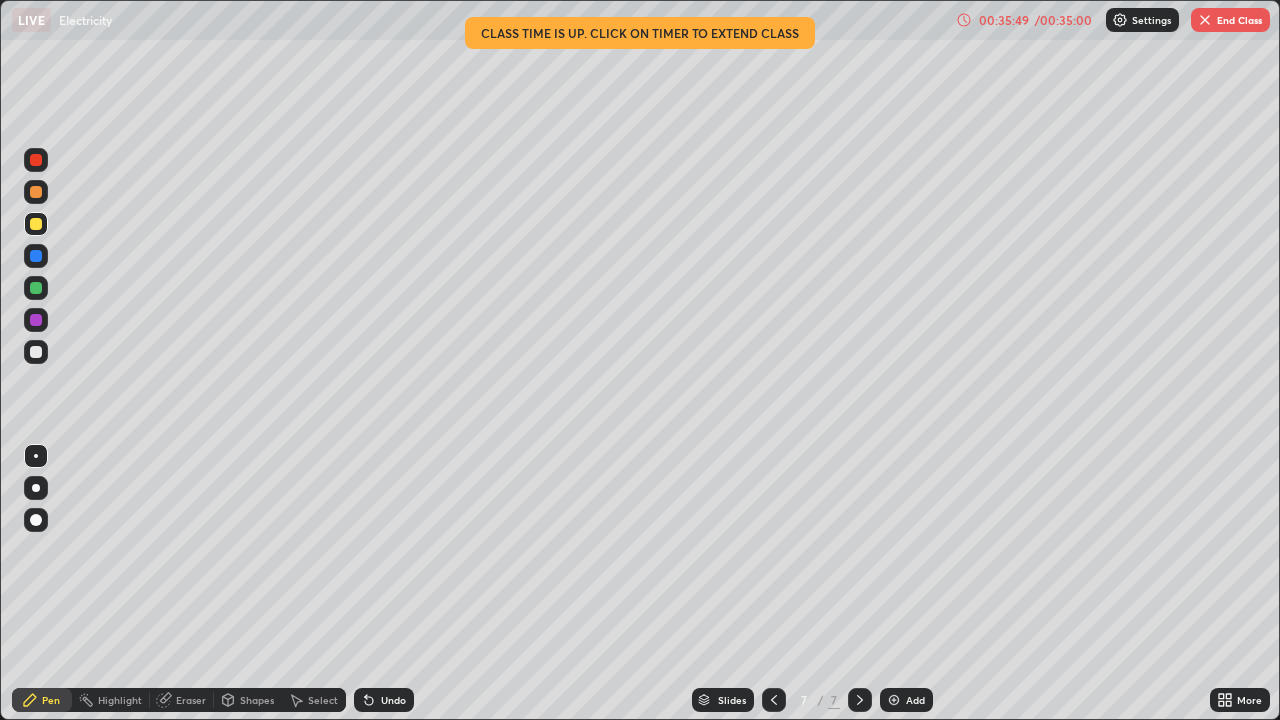 click 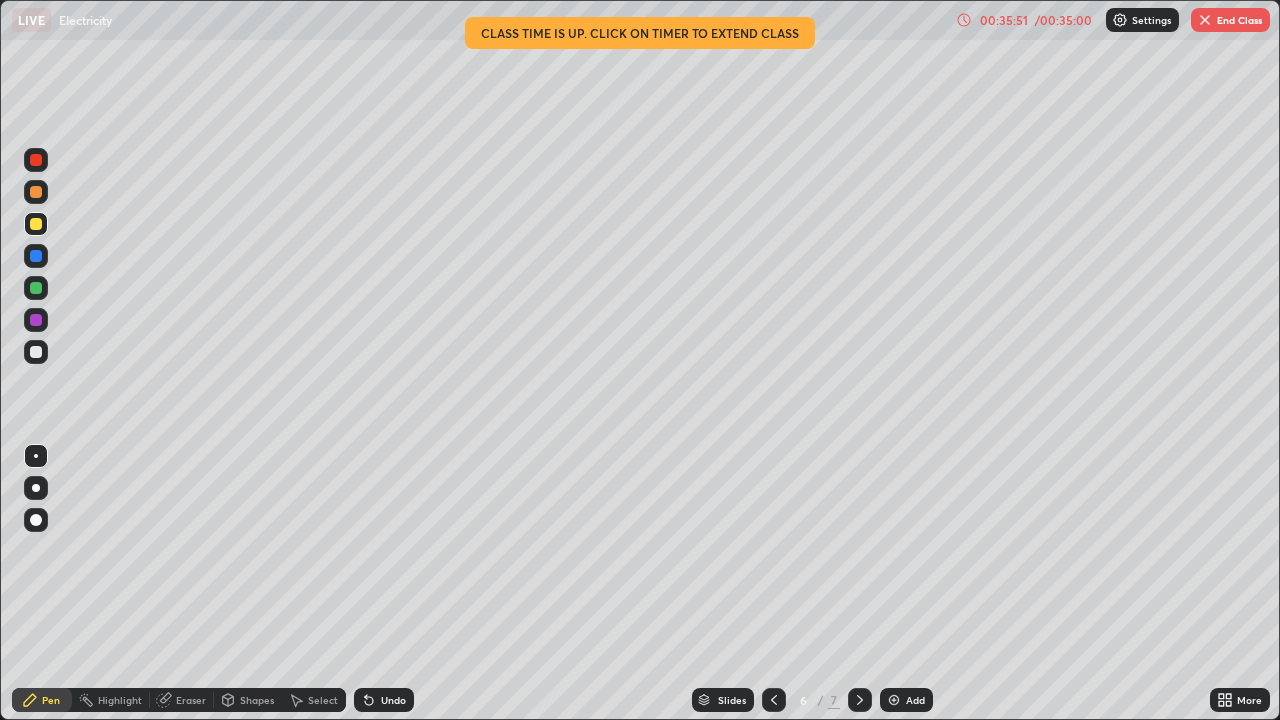 click 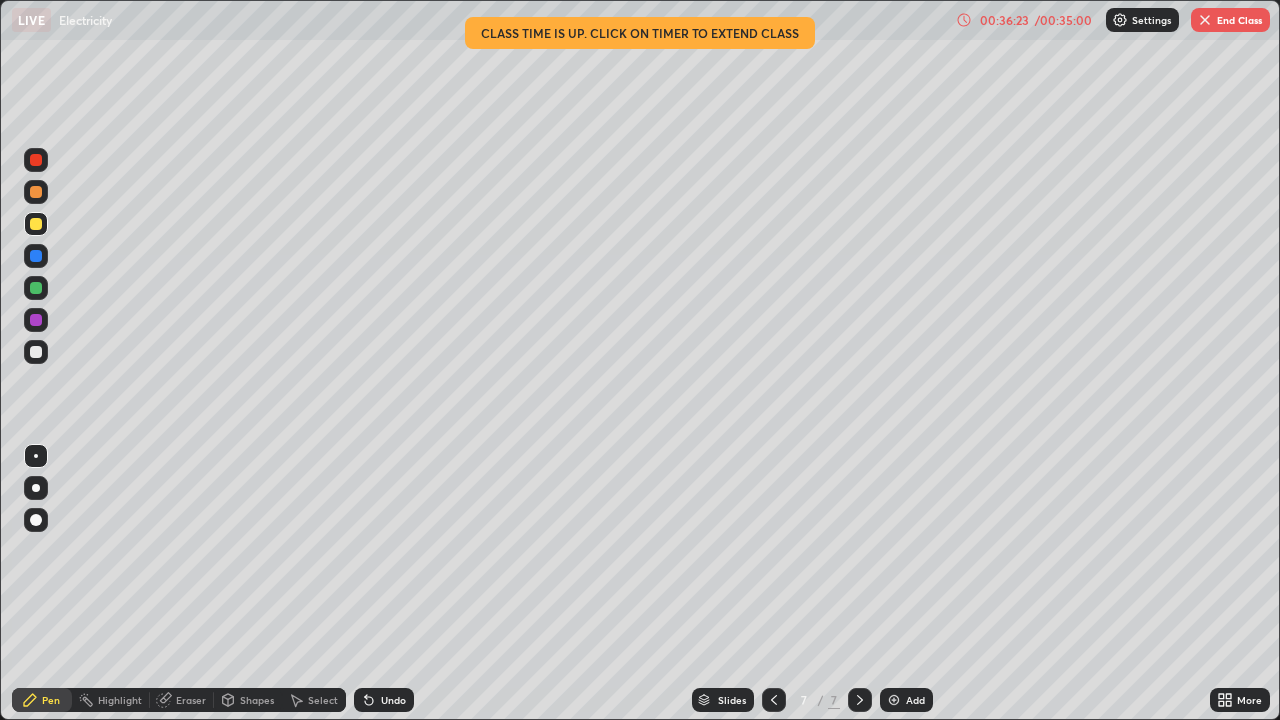 click 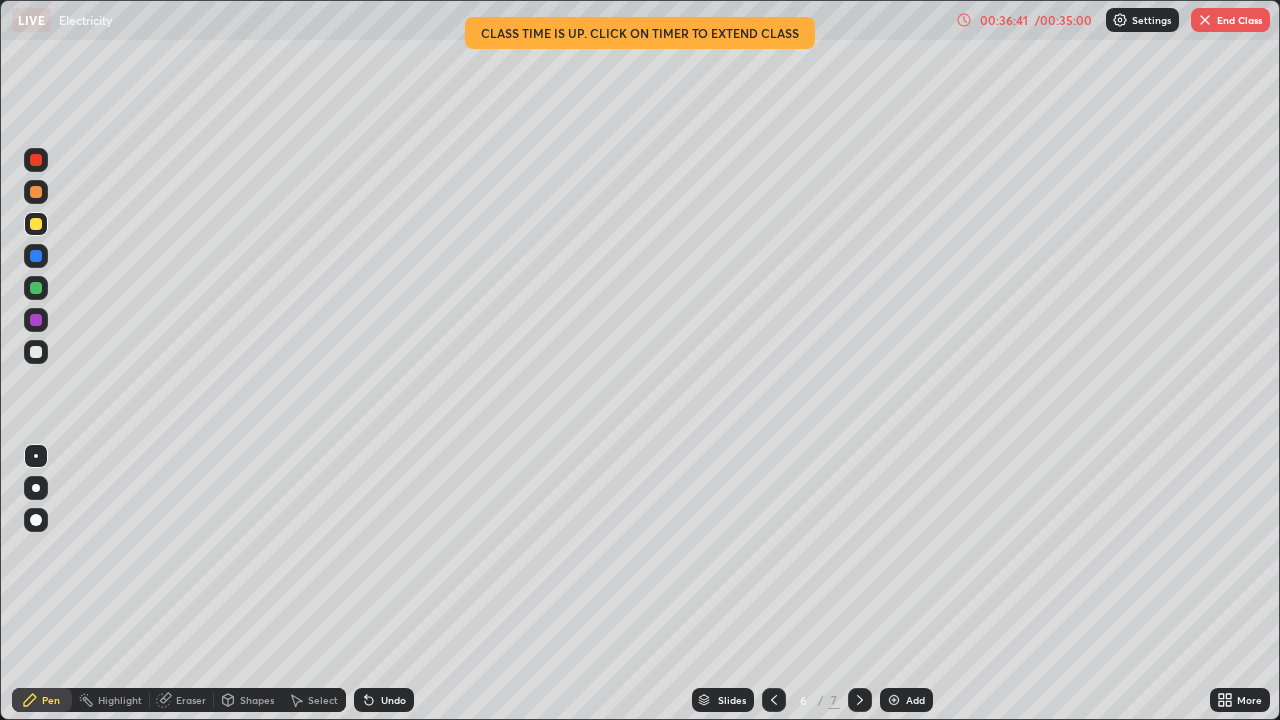 click 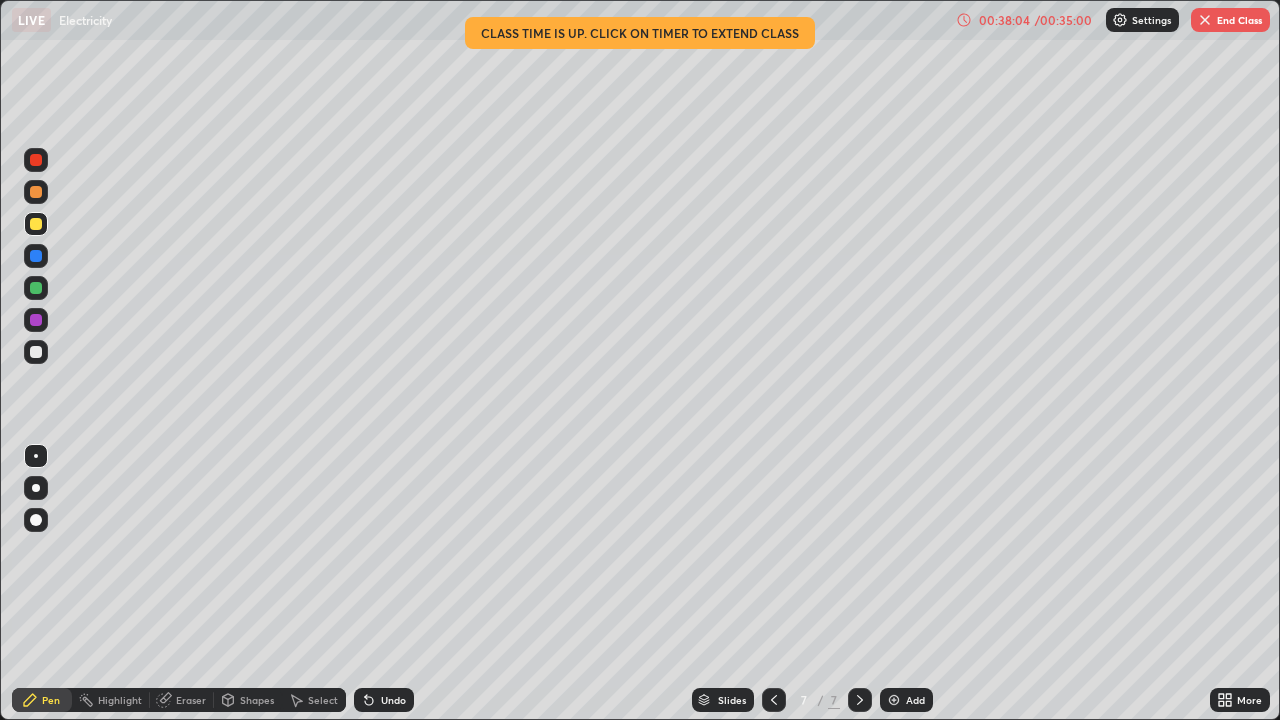click on "End Class" at bounding box center [1230, 20] 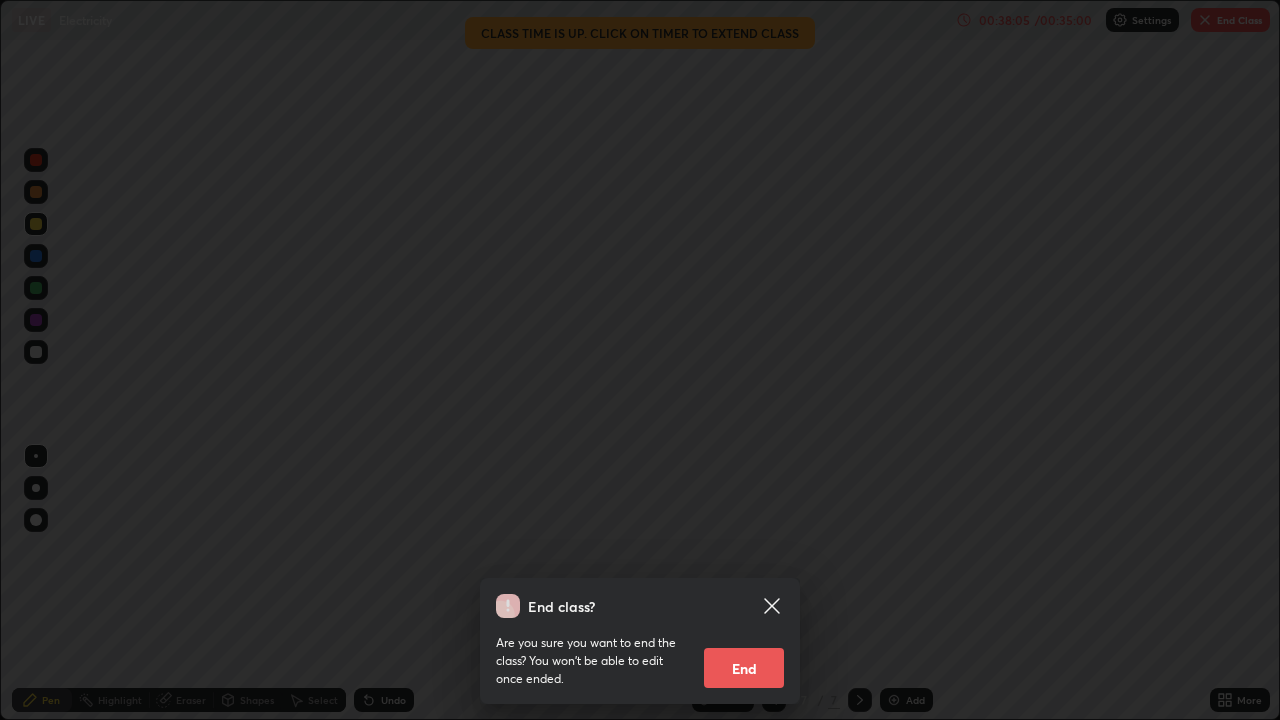 click on "End" at bounding box center (744, 668) 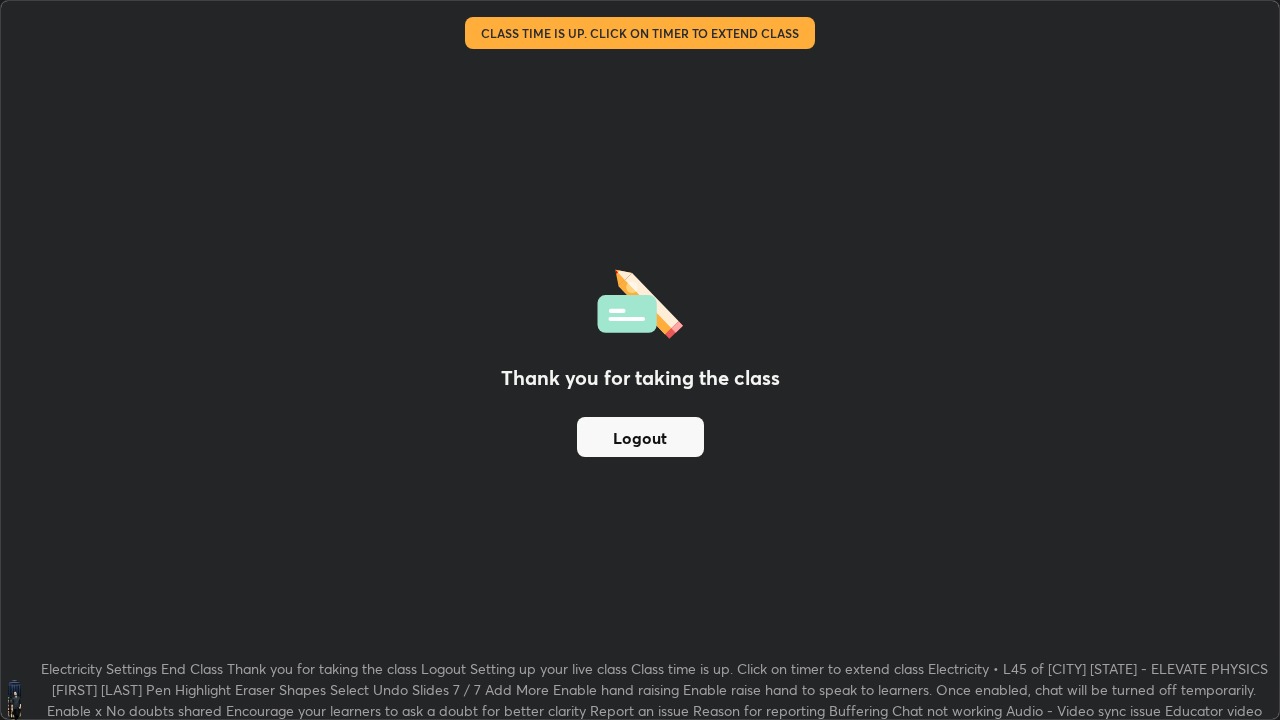 click on "Logout" at bounding box center (640, 437) 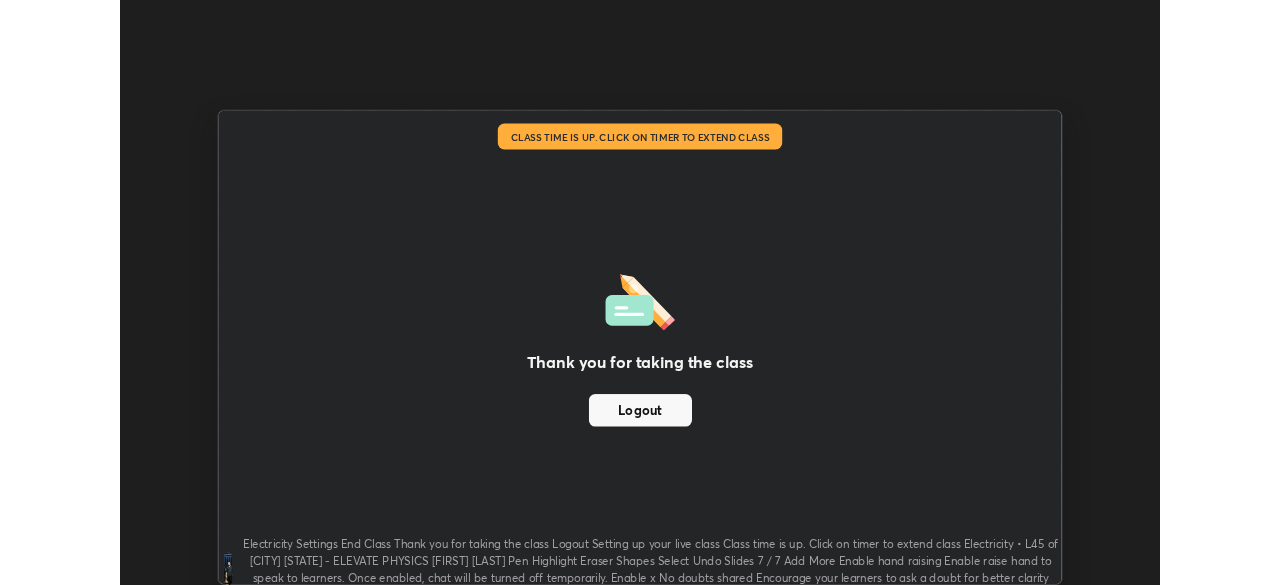 scroll, scrollTop: 585, scrollLeft: 1280, axis: both 